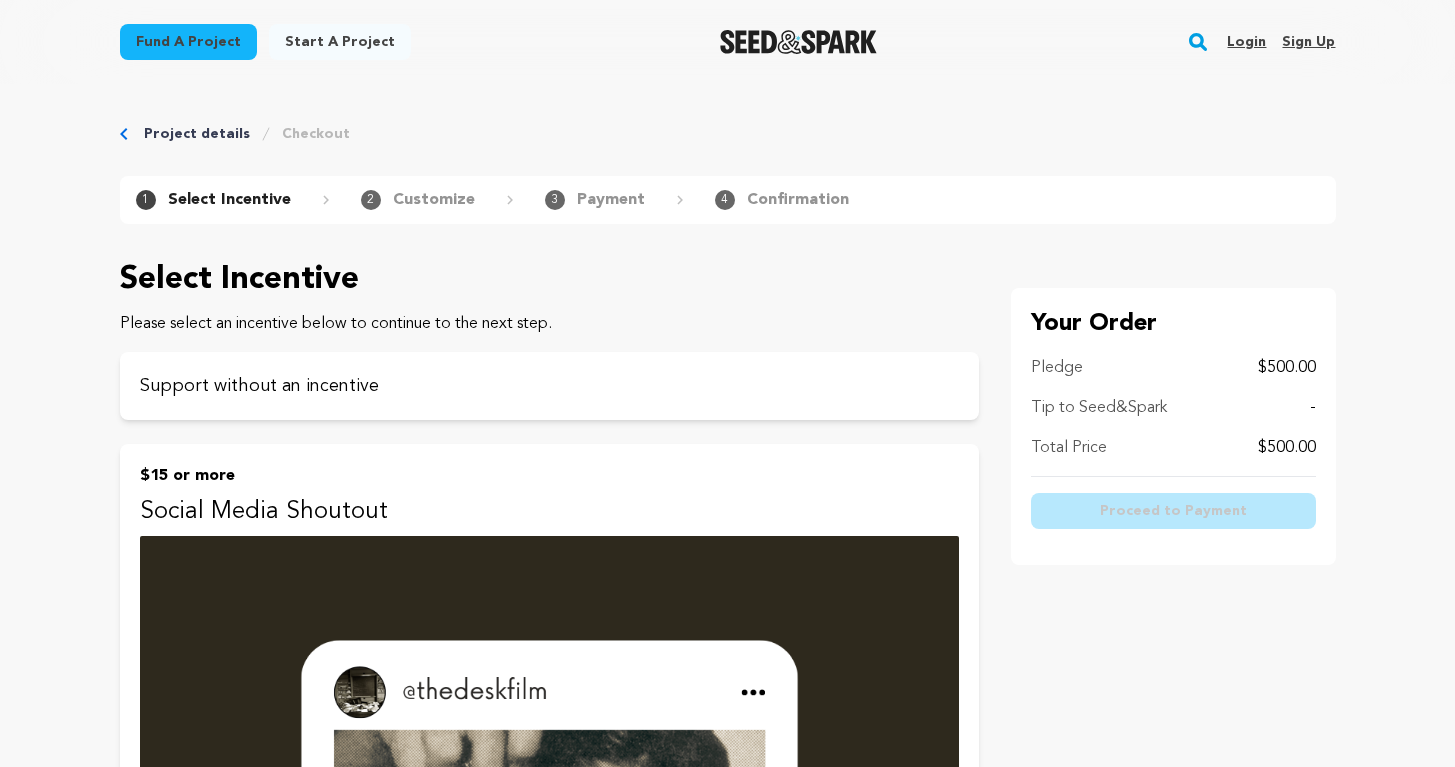 scroll, scrollTop: 347, scrollLeft: 0, axis: vertical 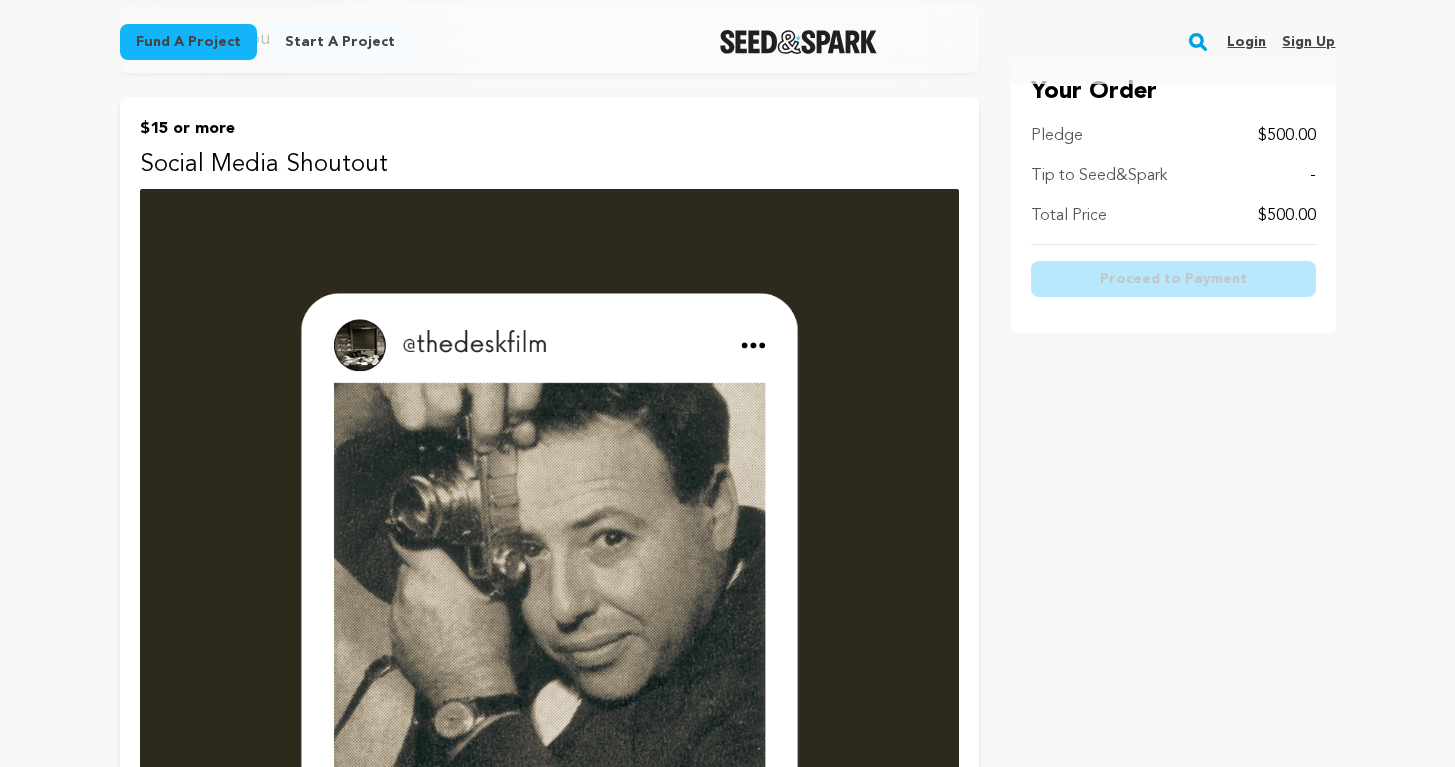click on "Total Price
$500.00" at bounding box center [1173, 216] 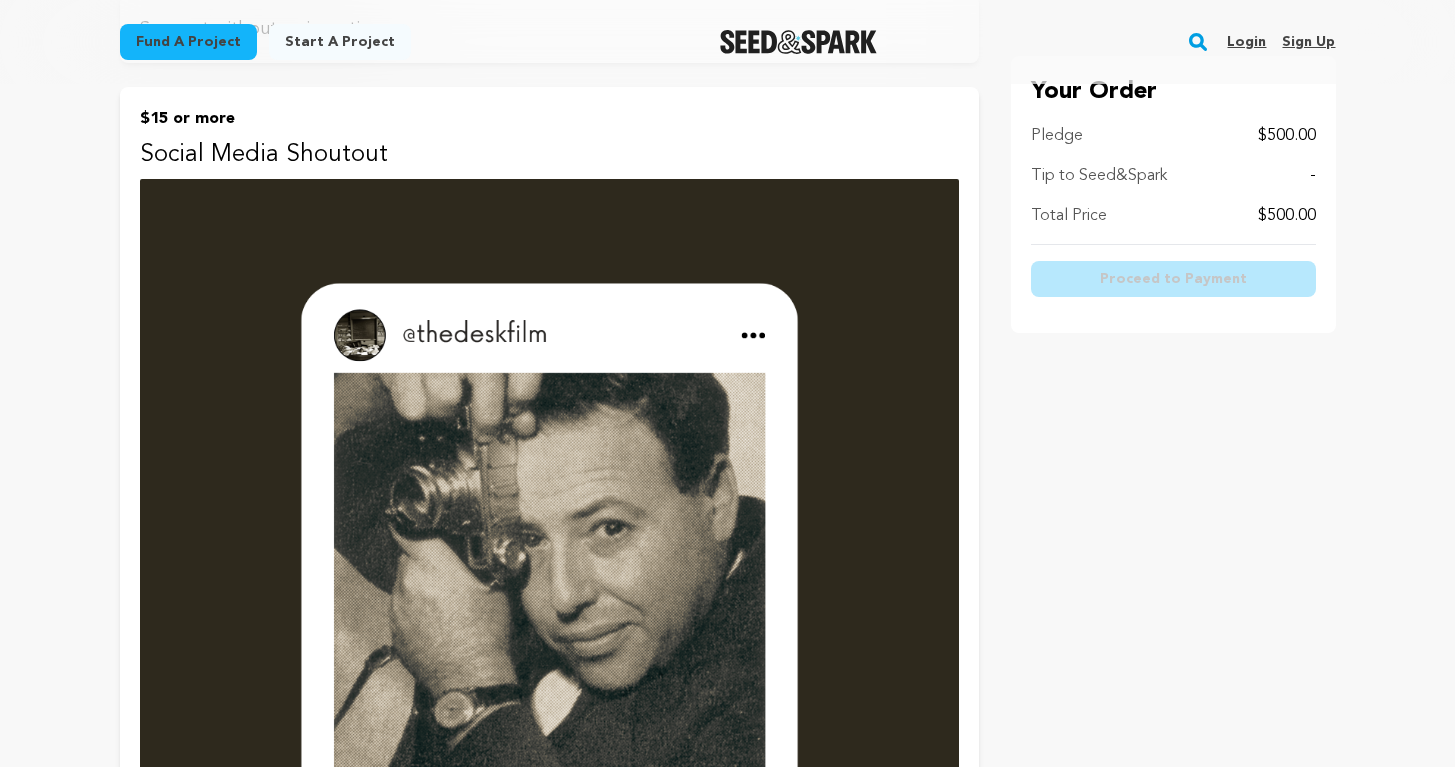 scroll, scrollTop: 0, scrollLeft: 0, axis: both 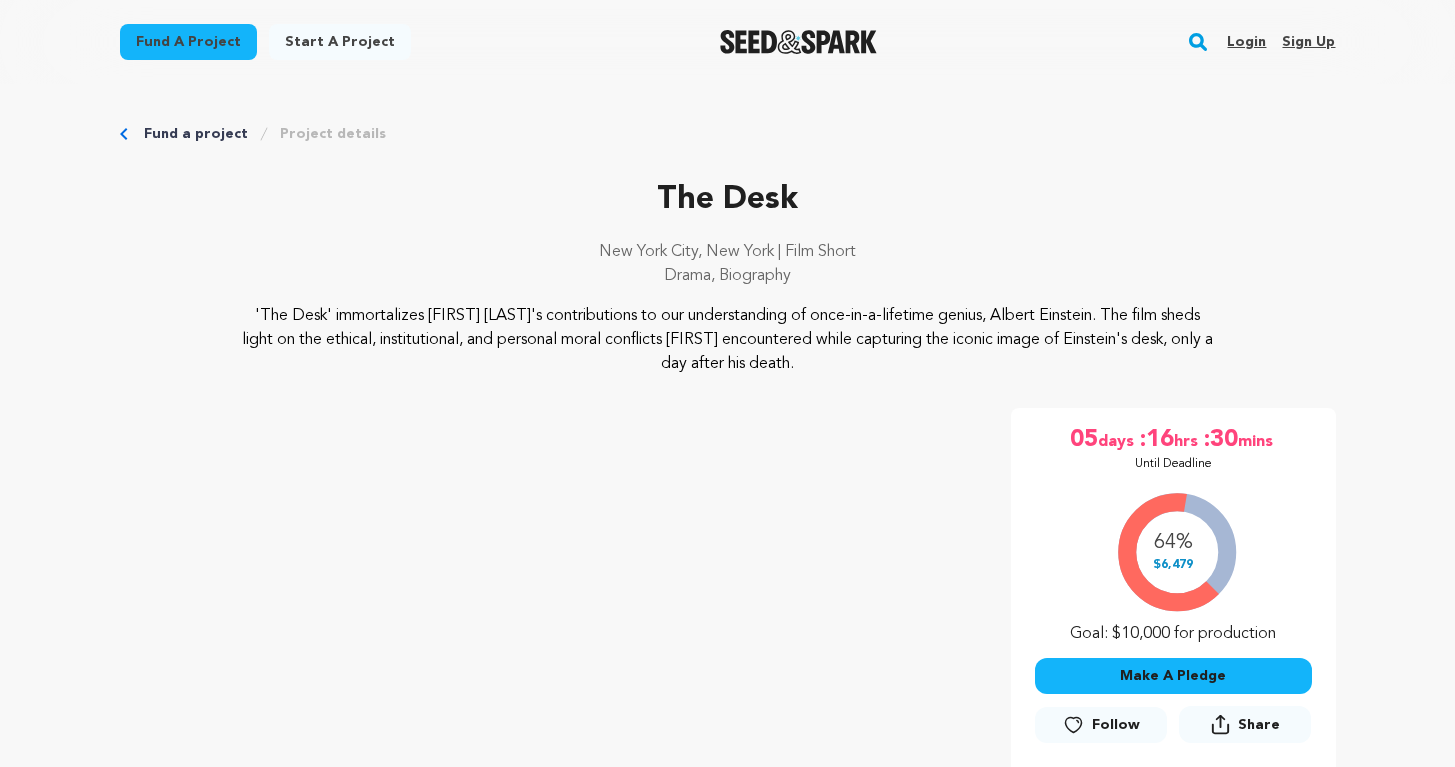 click on "Make A Pledge" at bounding box center (1173, 676) 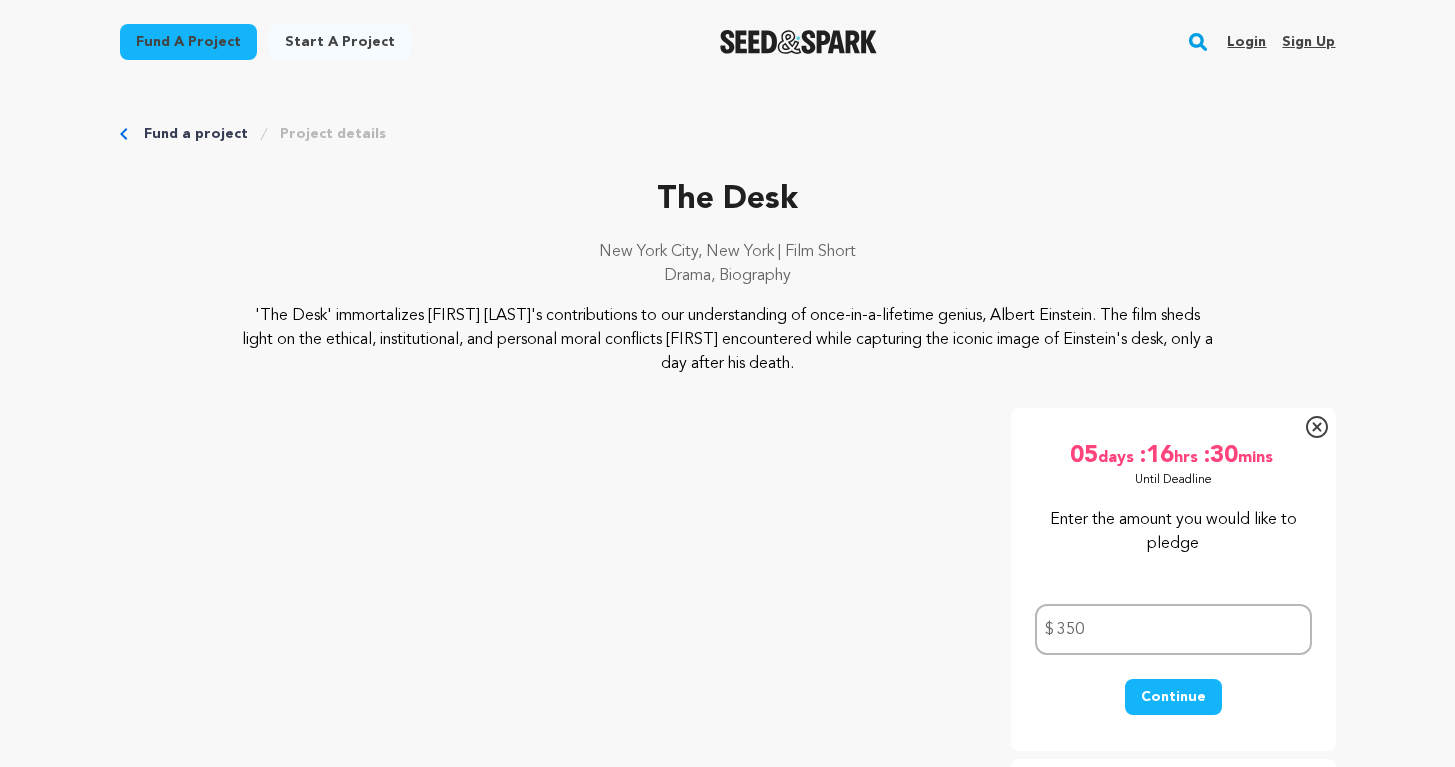 click on "Fund a project
Start a project
Search
Login
Sign up
Start a project" at bounding box center (727, 3761) 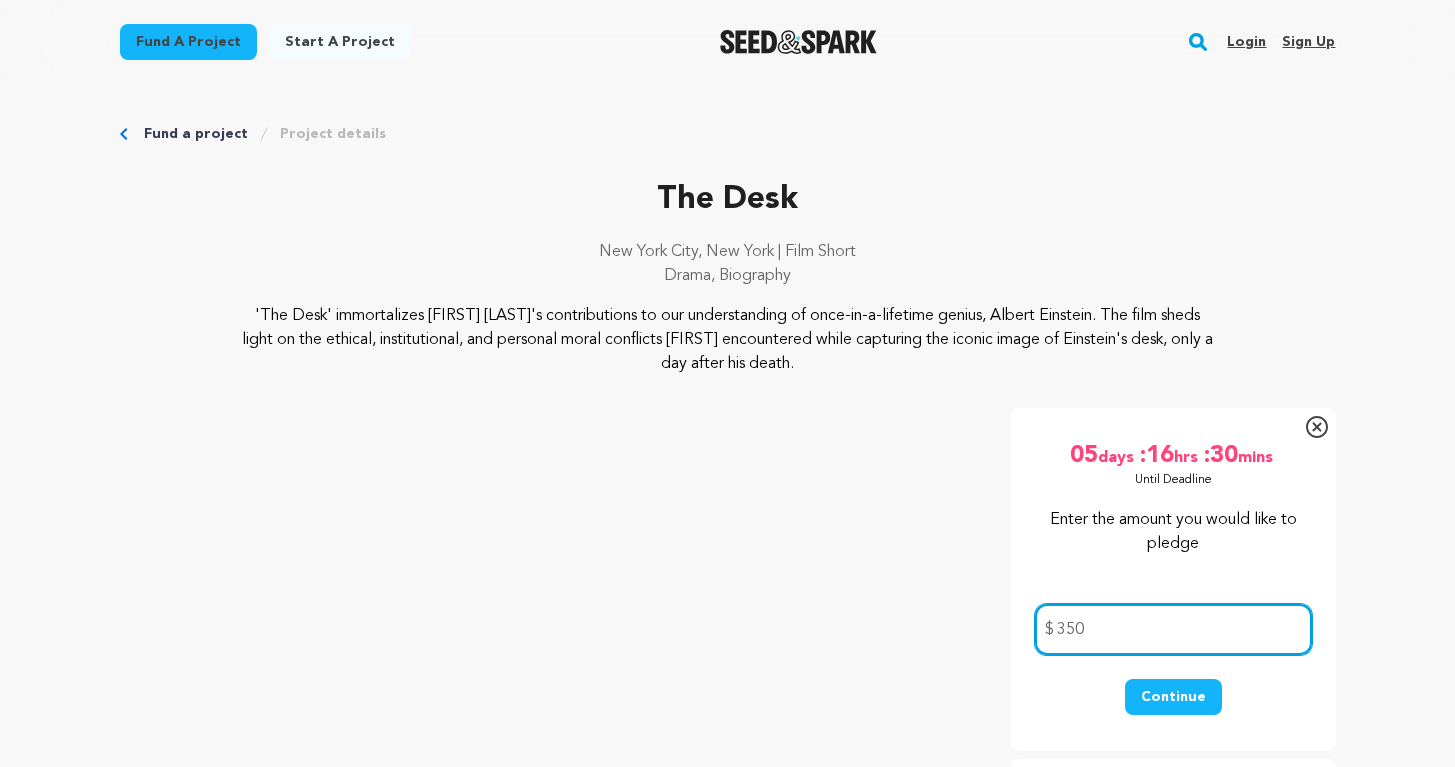 drag, startPoint x: 1196, startPoint y: 622, endPoint x: 1031, endPoint y: 604, distance: 165.97891 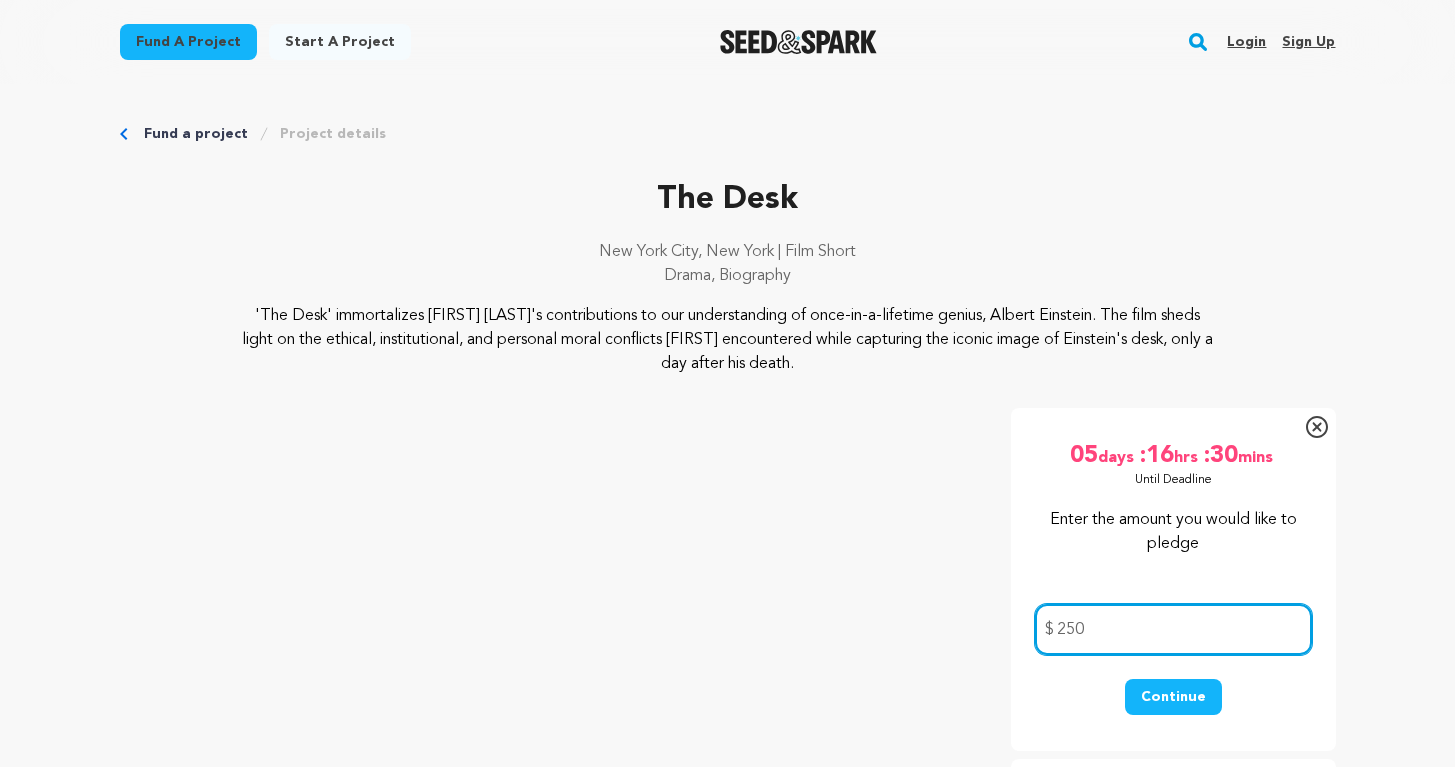 type on "250" 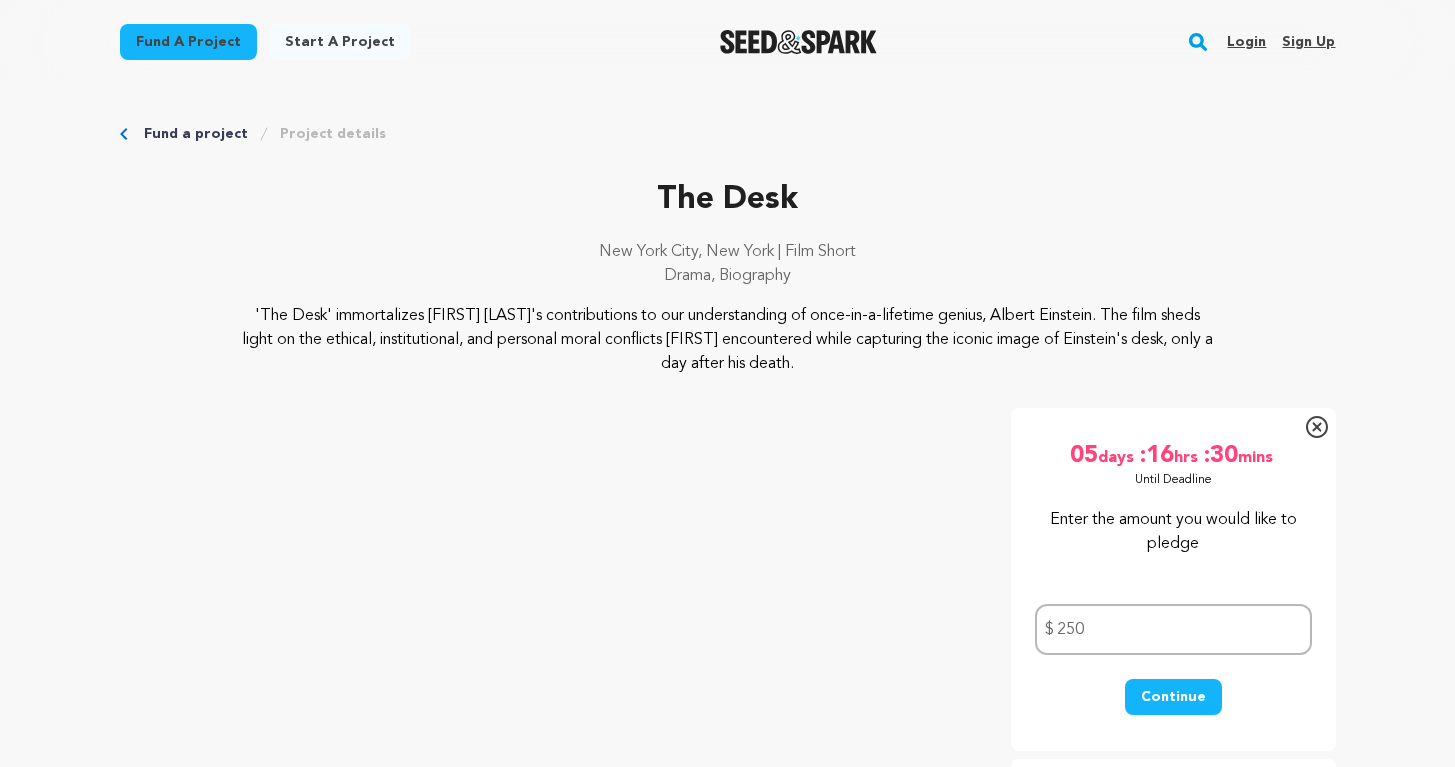 click on "Fund a project
Start a project
Search
Login
Sign up
Start a project" at bounding box center [727, 3761] 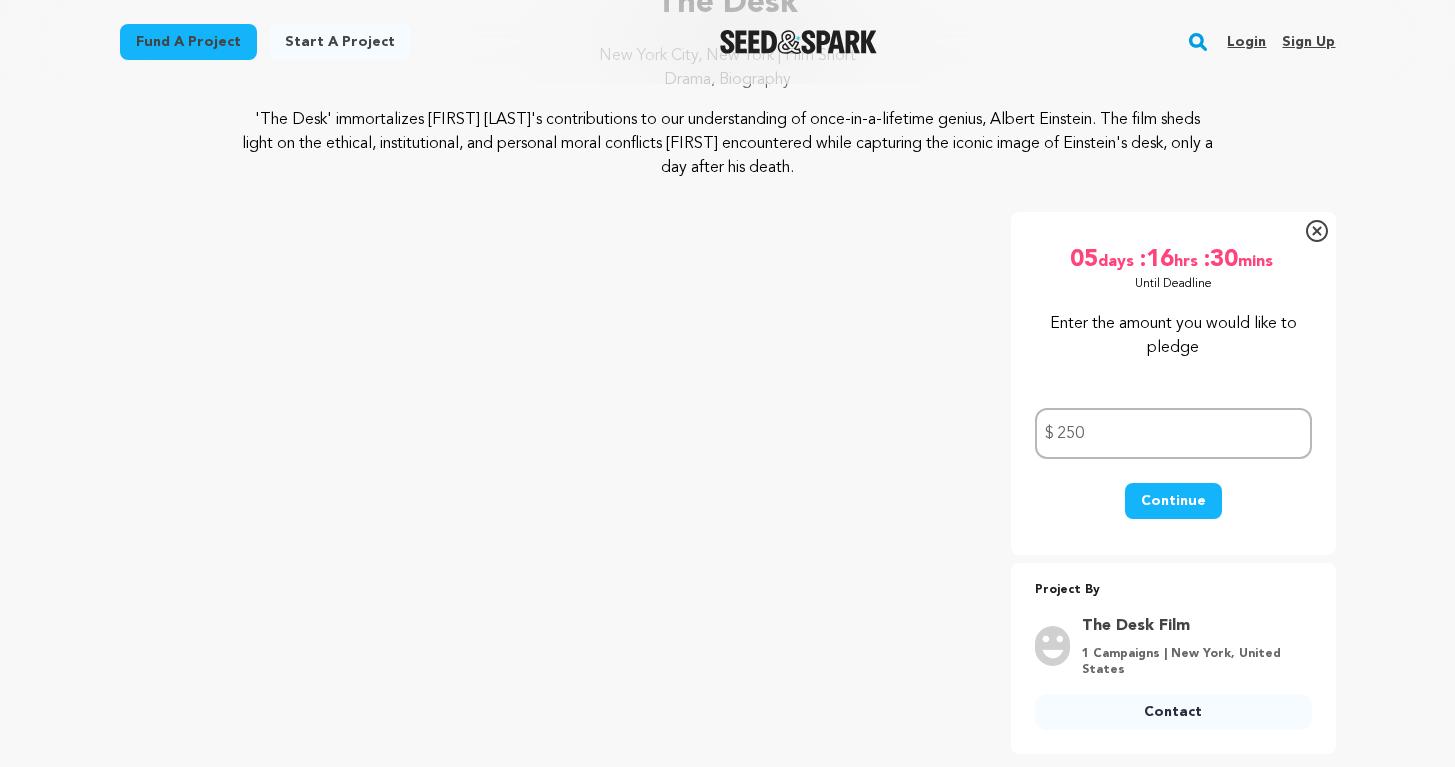 scroll, scrollTop: 197, scrollLeft: 0, axis: vertical 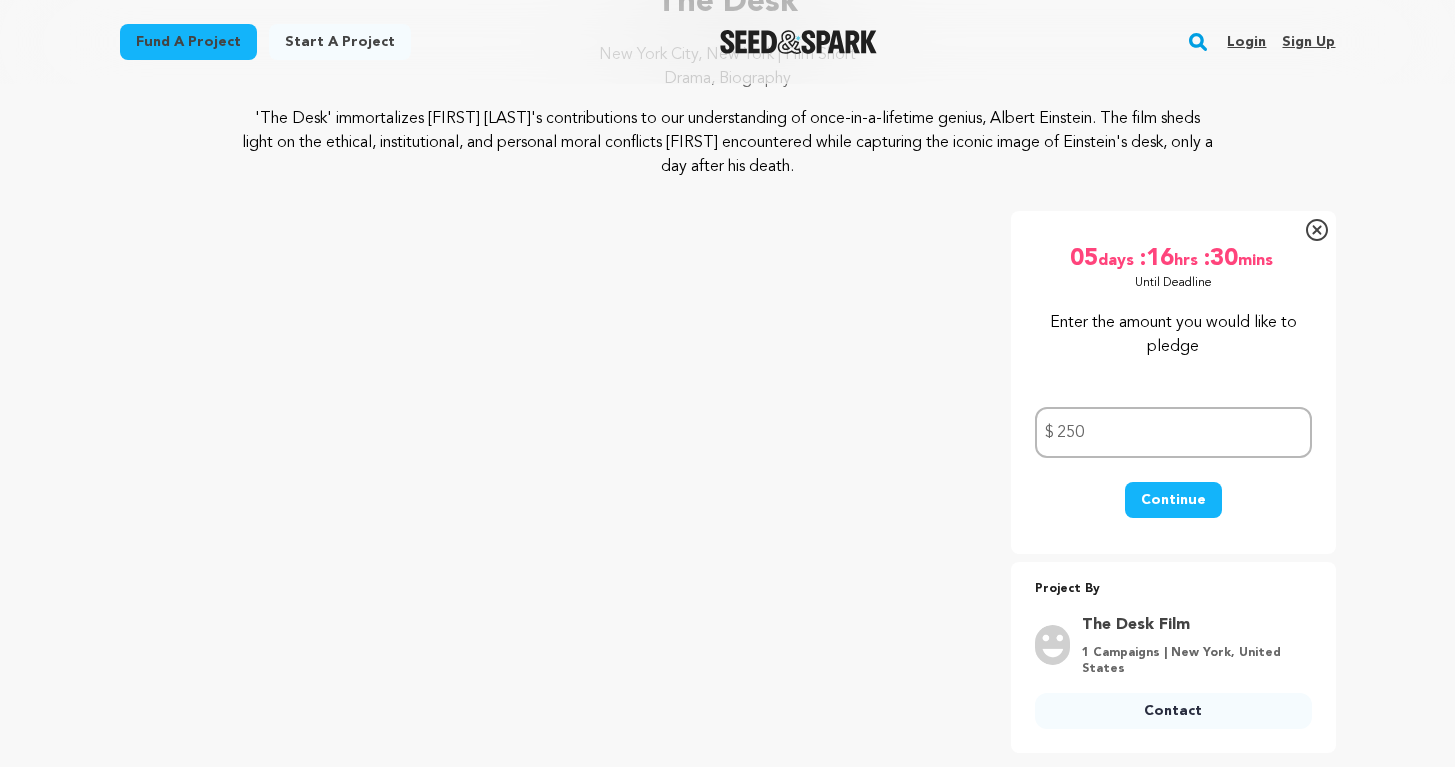 click on "Continue" at bounding box center [1173, 500] 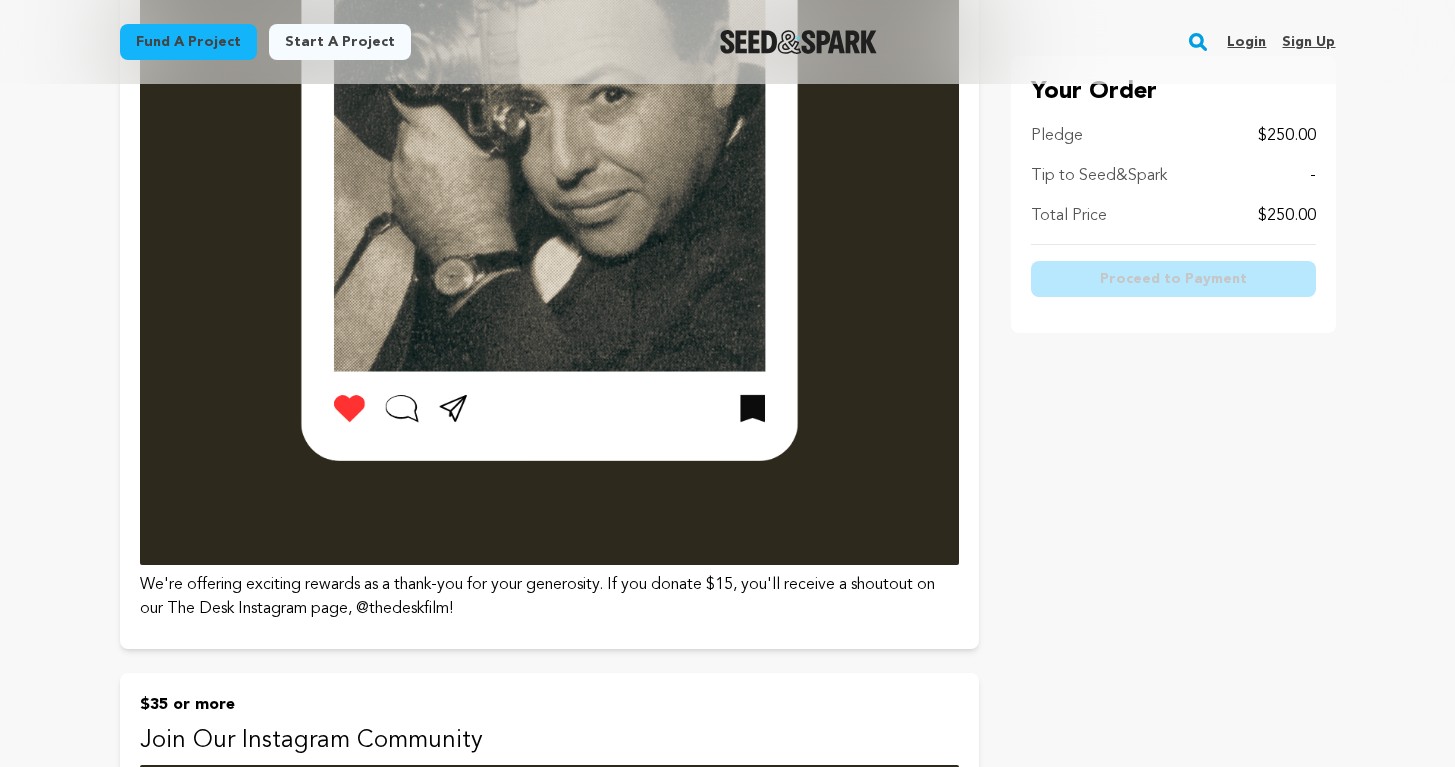 scroll, scrollTop: 0, scrollLeft: 0, axis: both 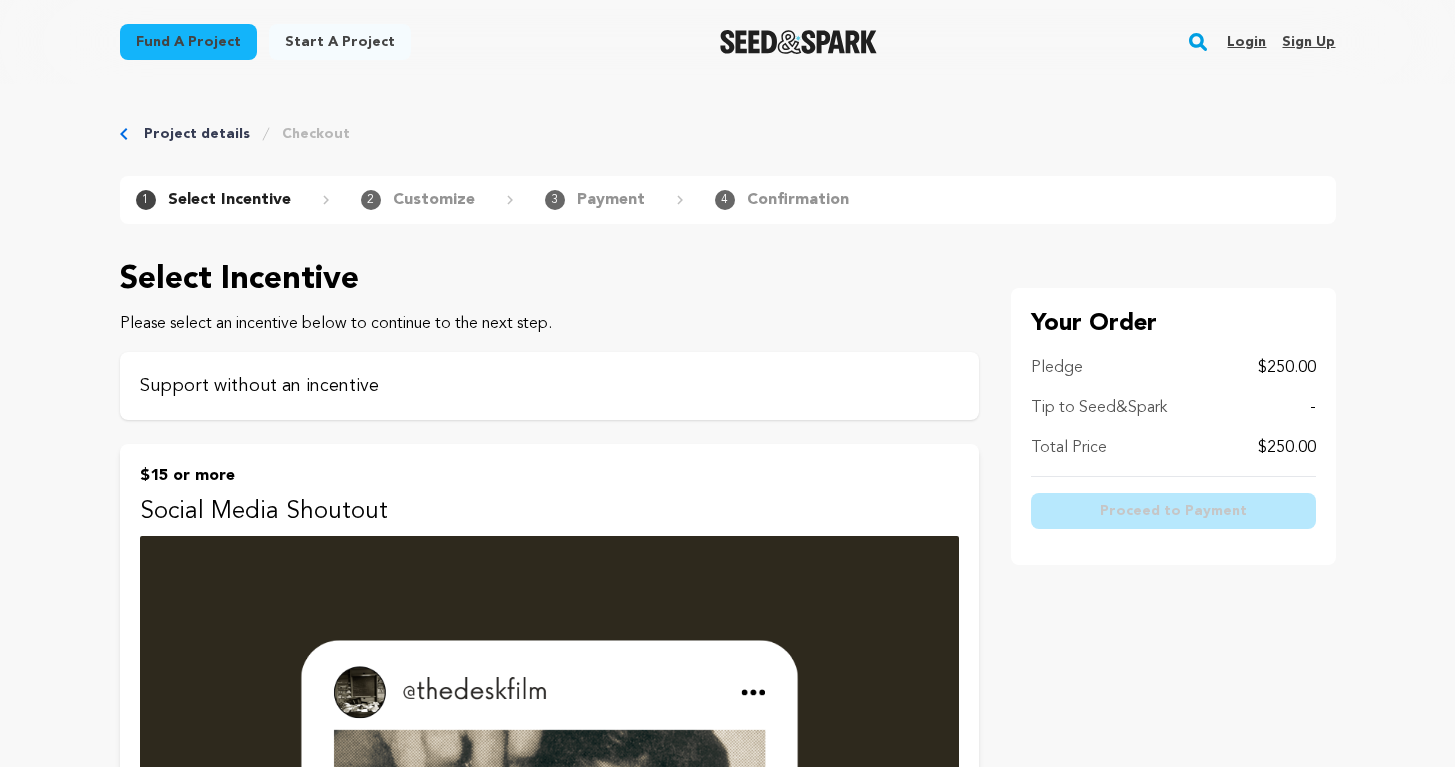 click on "Support without an incentive" at bounding box center [549, 386] 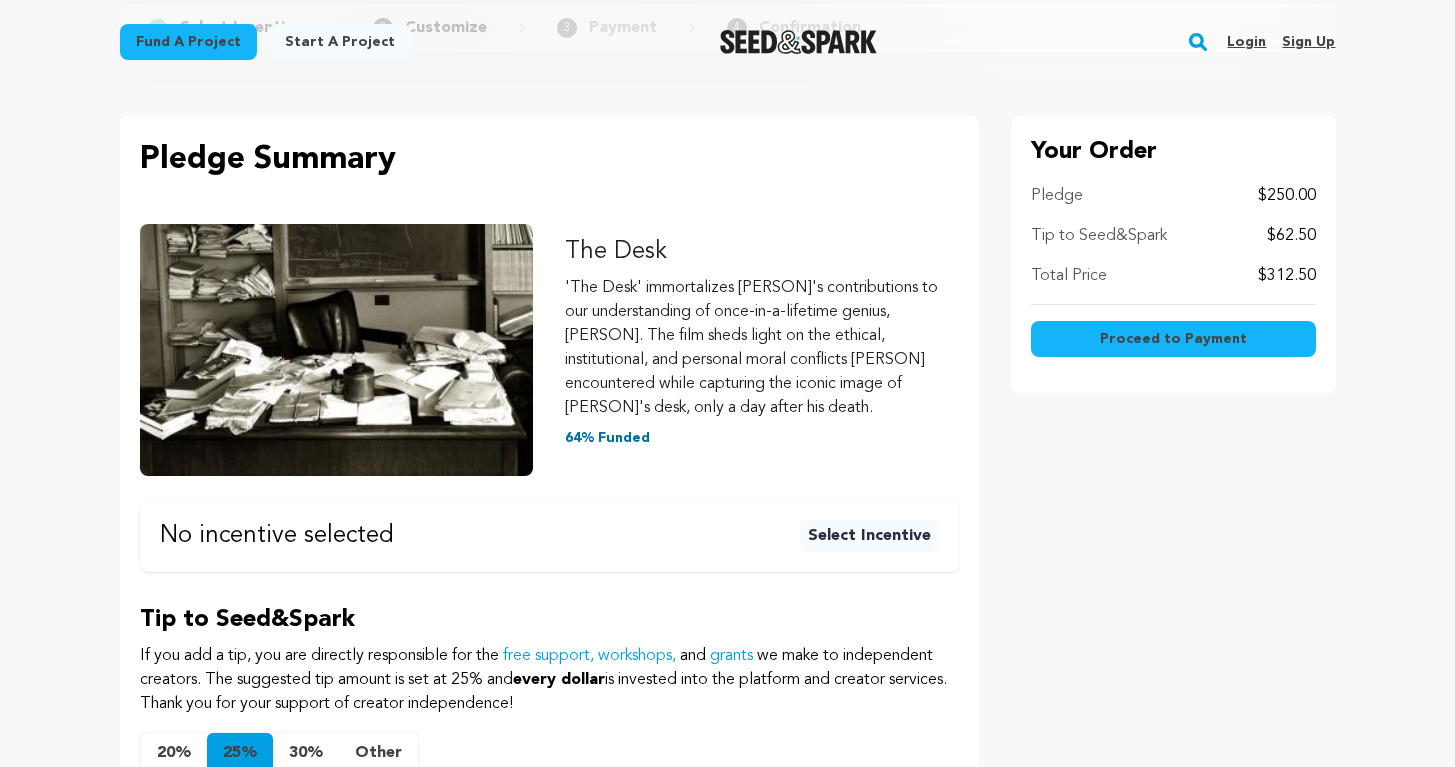 scroll, scrollTop: 175, scrollLeft: 0, axis: vertical 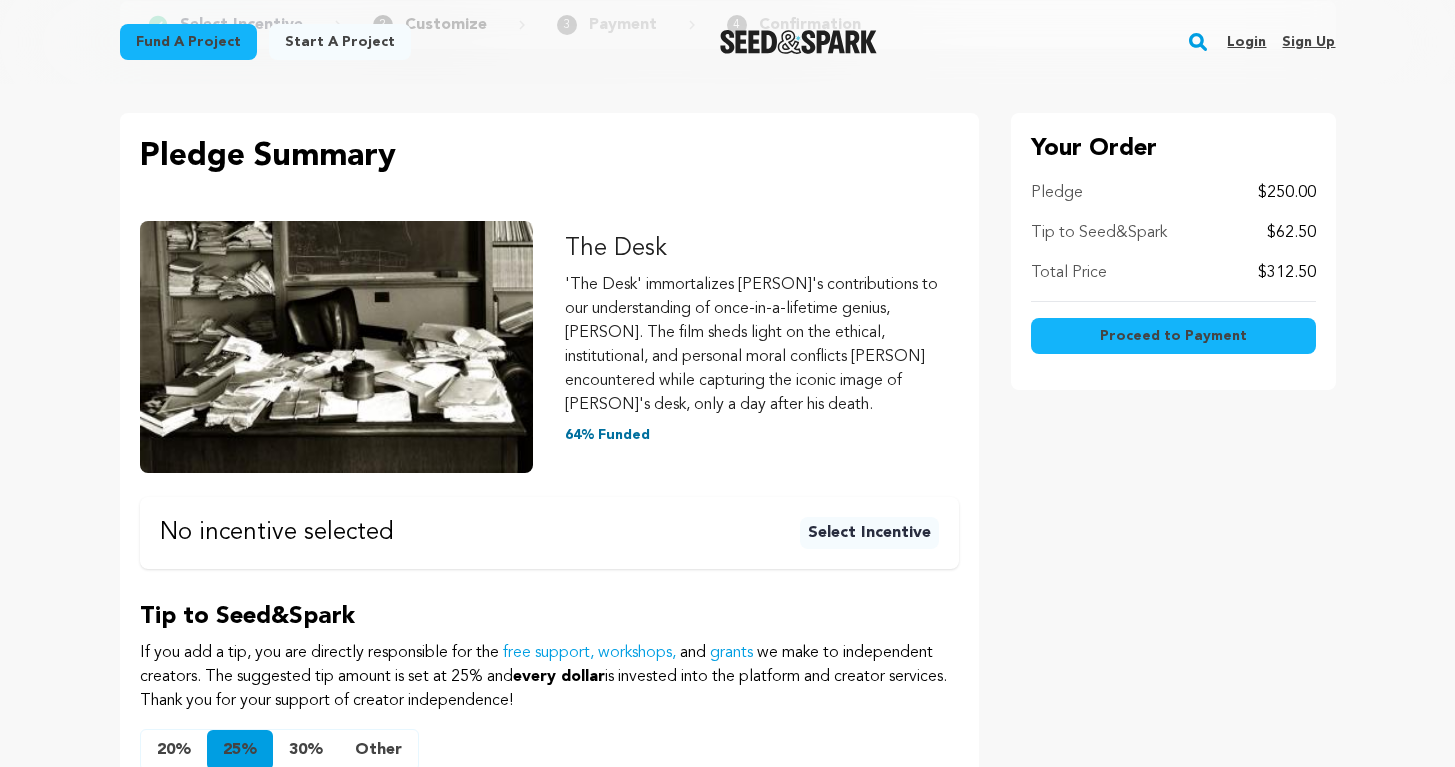 drag, startPoint x: 918, startPoint y: 537, endPoint x: 899, endPoint y: 463, distance: 76.40026 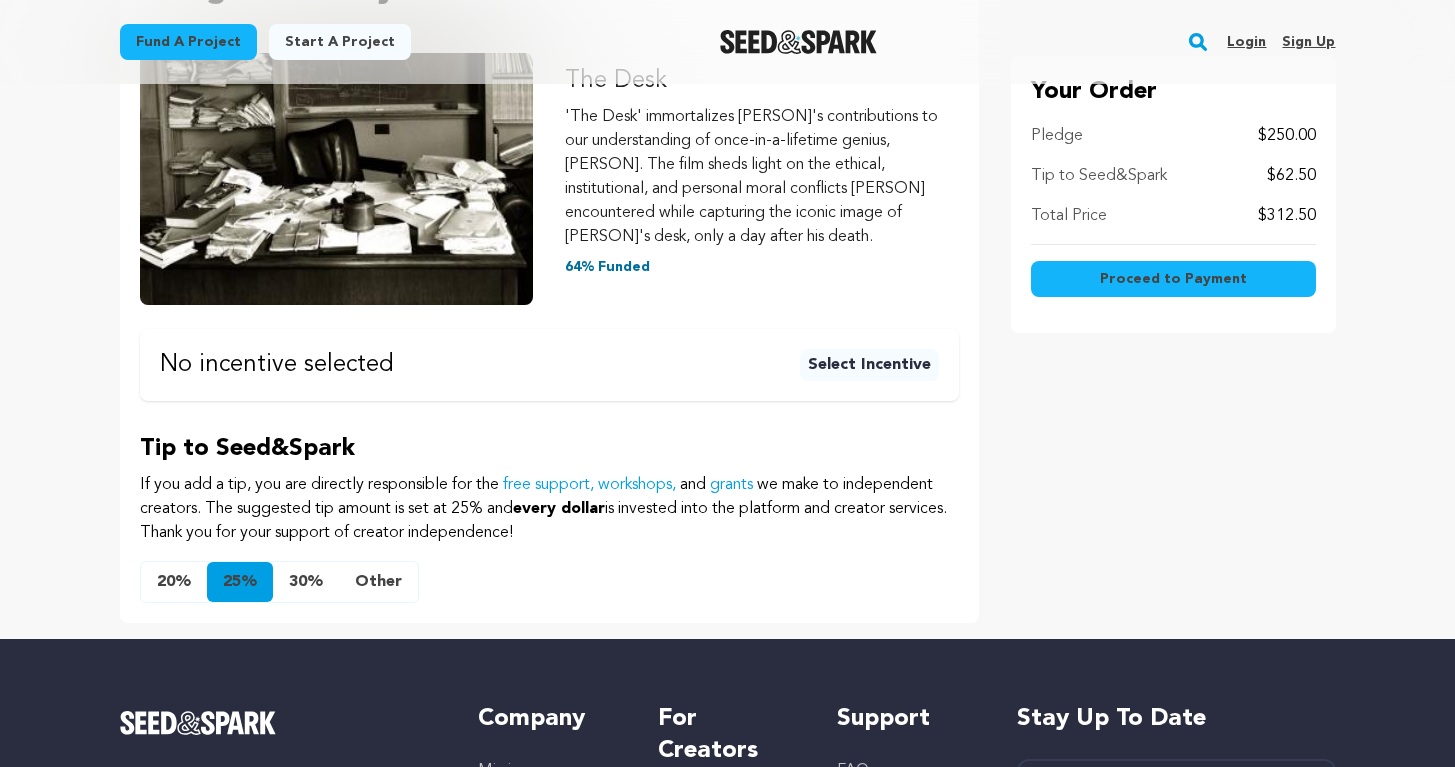 scroll, scrollTop: 340, scrollLeft: 0, axis: vertical 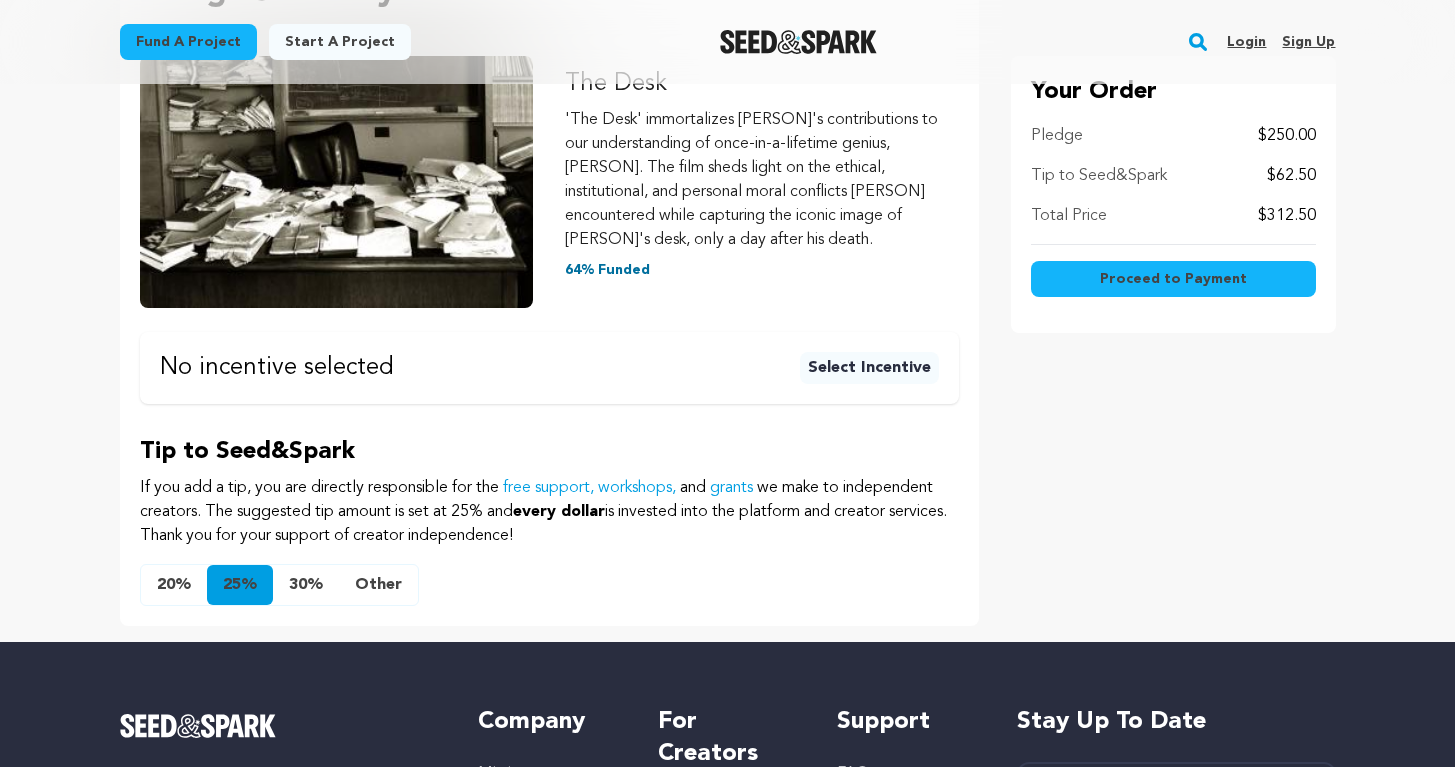 click on "25%" at bounding box center [240, 585] 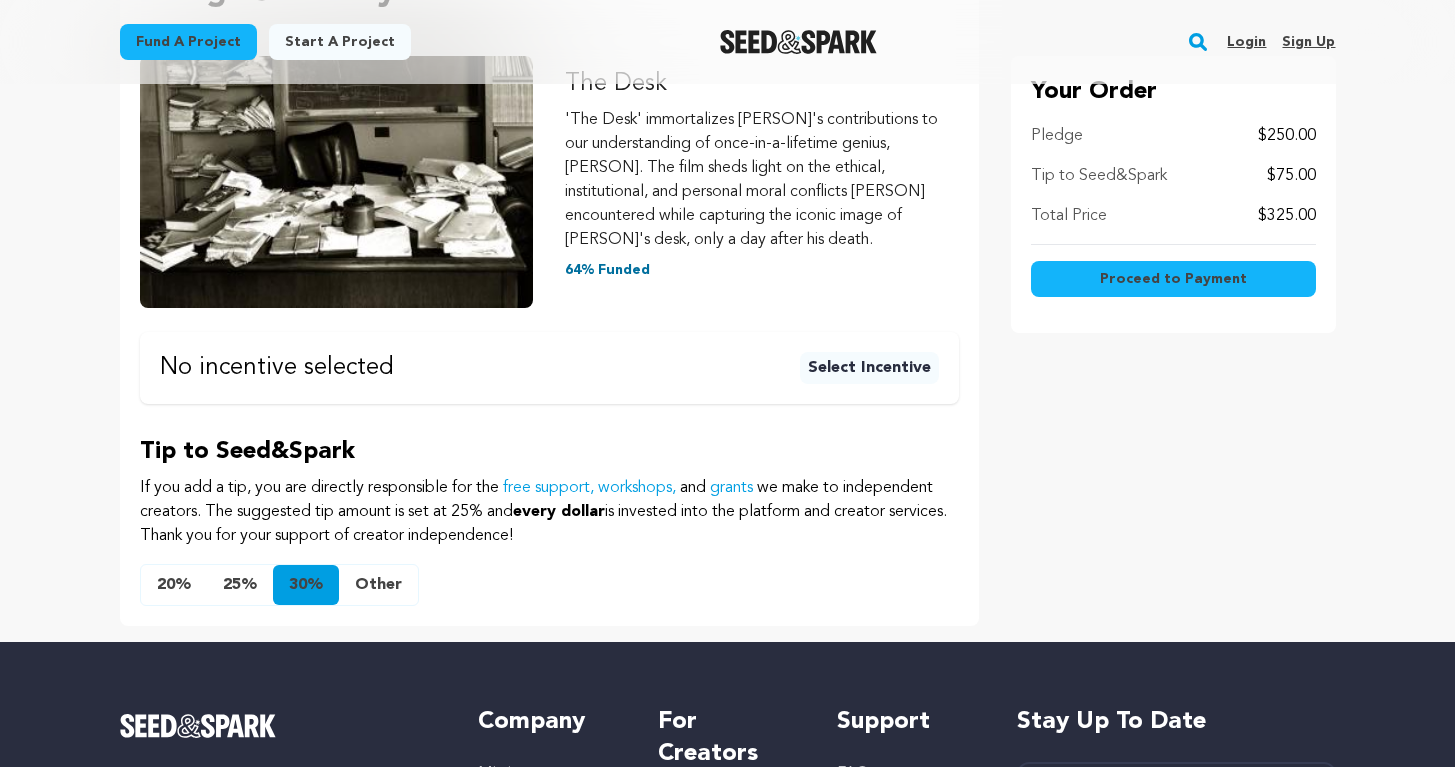 click on "Other" at bounding box center [378, 585] 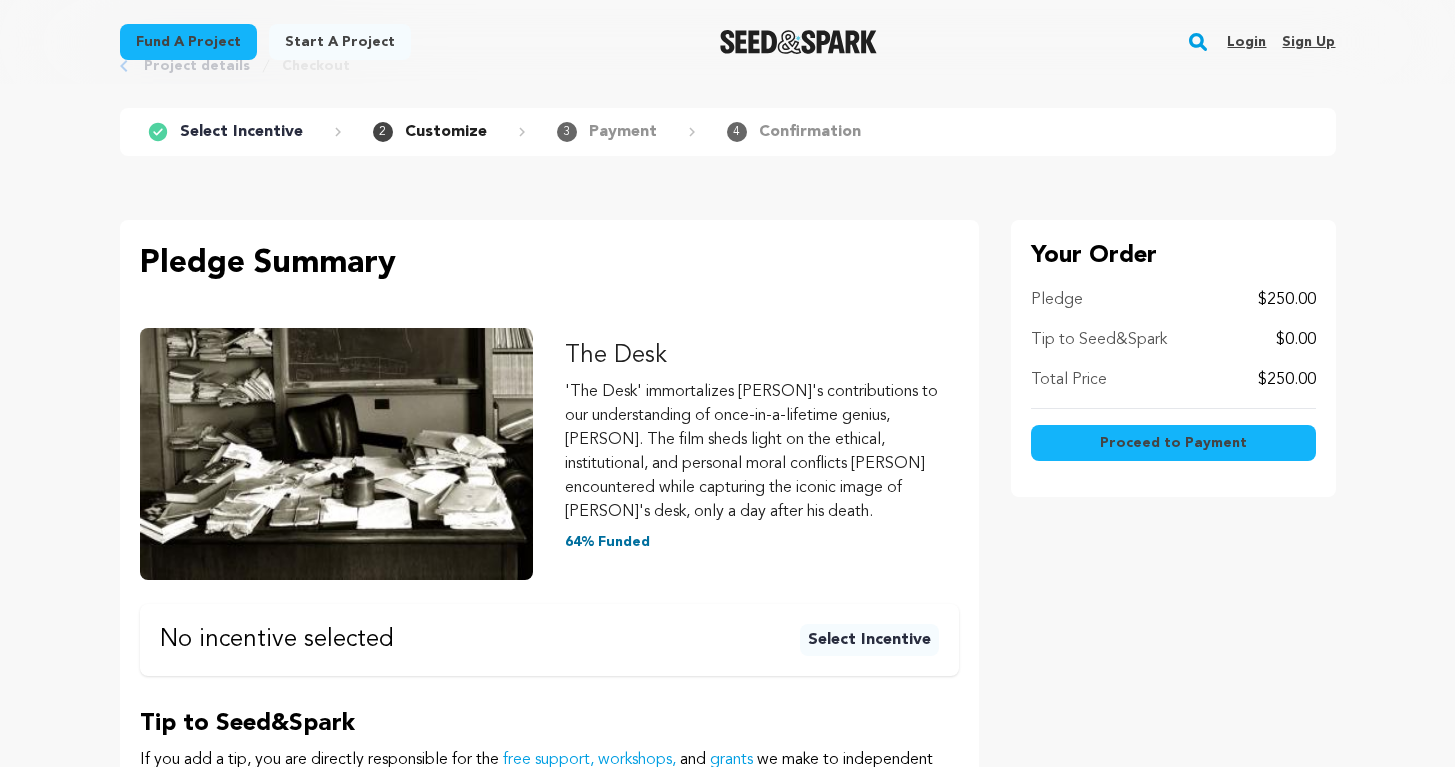 scroll, scrollTop: 44, scrollLeft: 0, axis: vertical 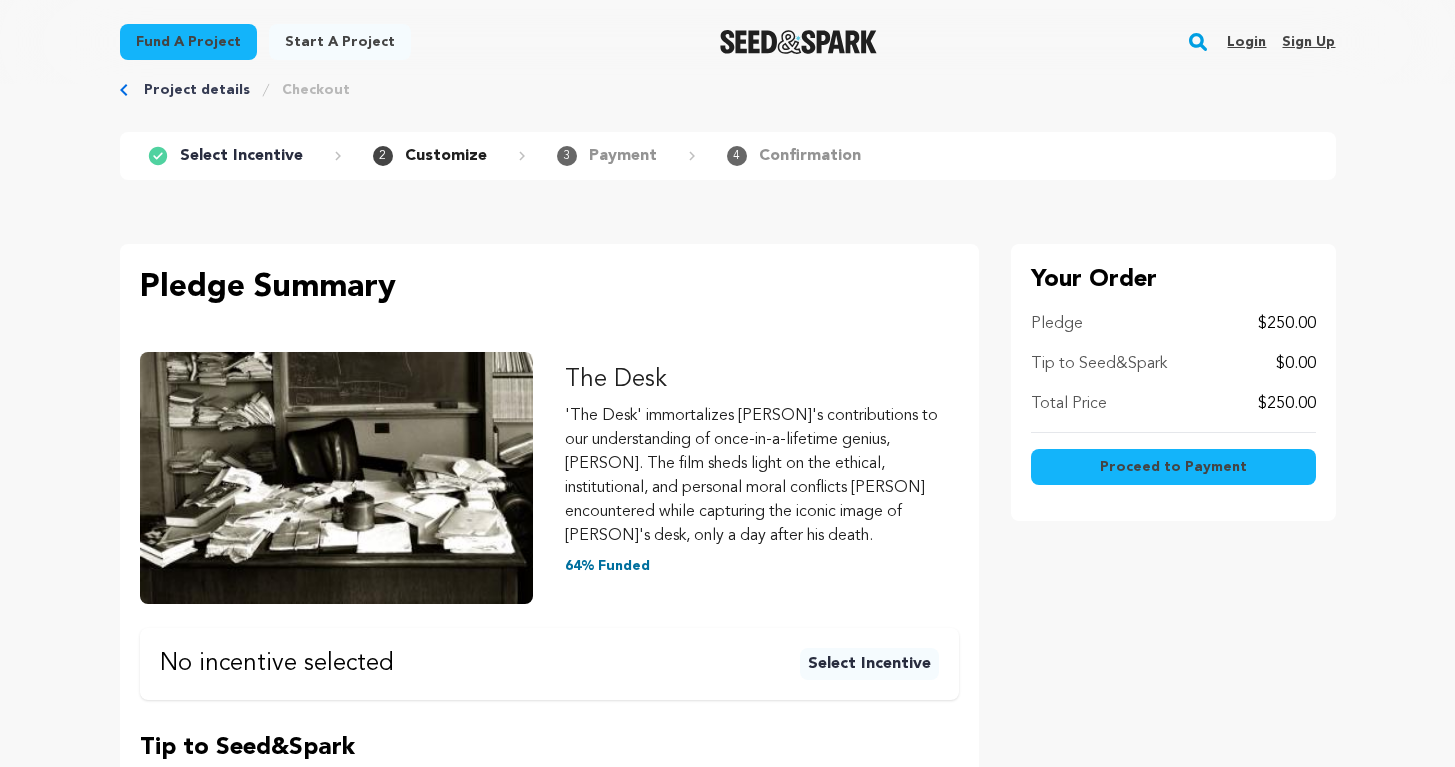 click on "Select Incentive" at bounding box center [869, 664] 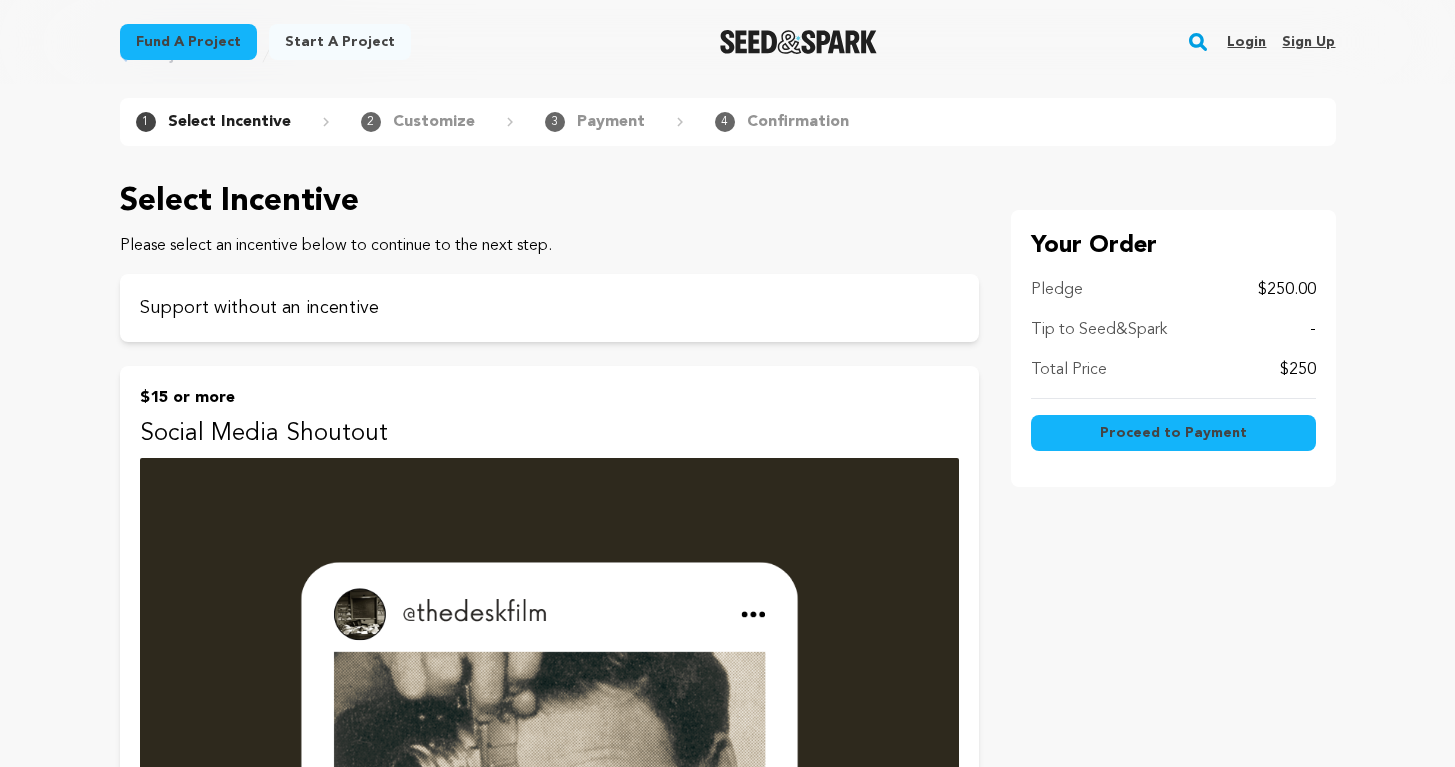 scroll, scrollTop: 79, scrollLeft: 0, axis: vertical 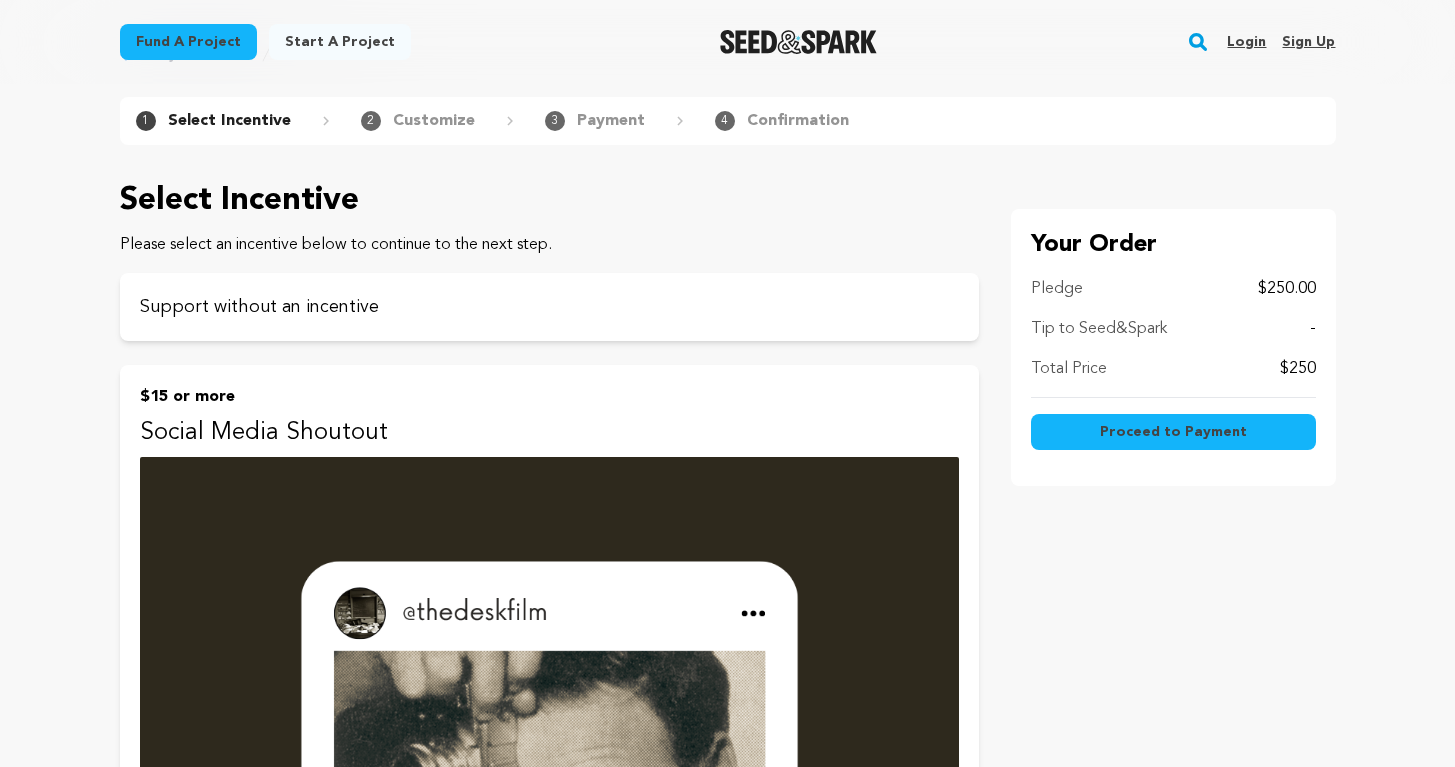 click on "Proceed to Payment" at bounding box center (1173, 432) 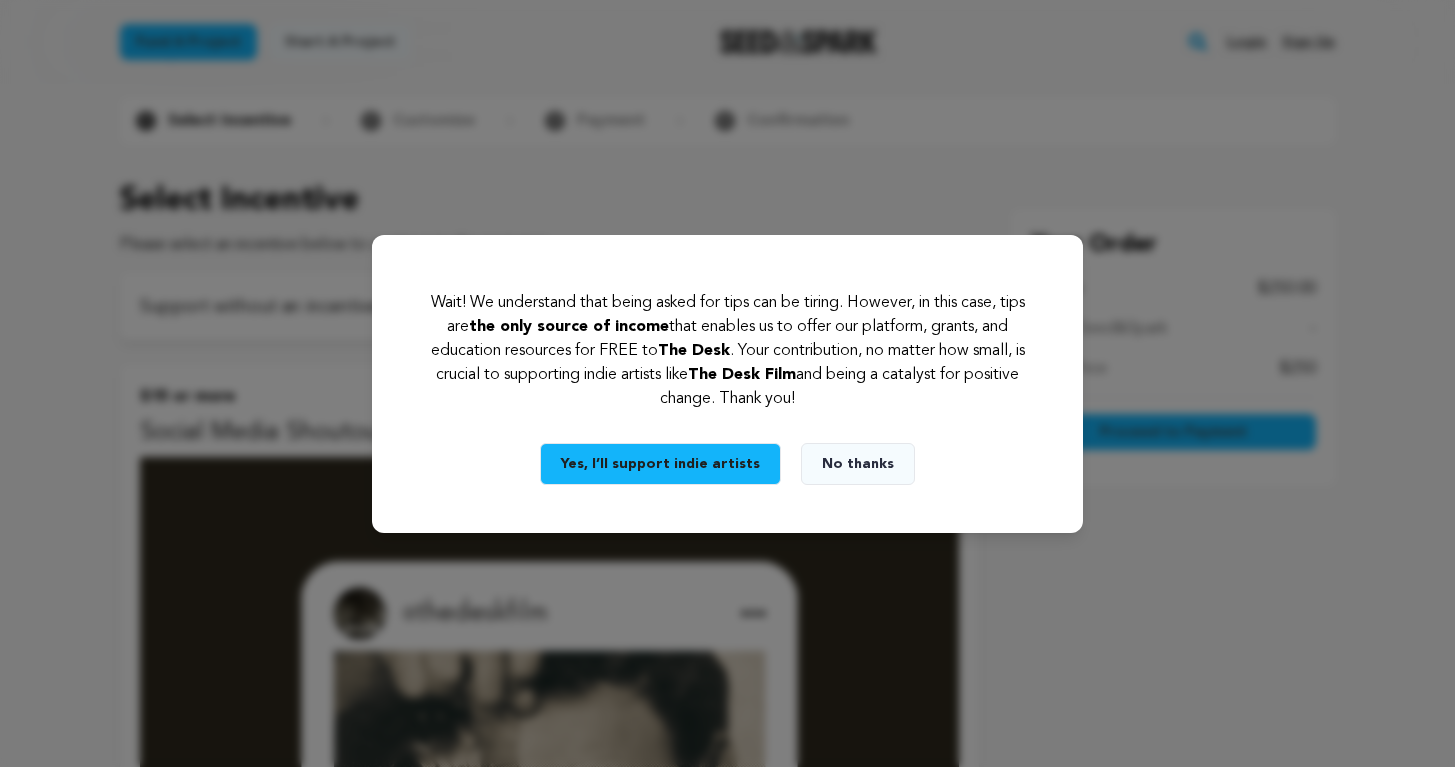 click on "No thanks" at bounding box center (858, 464) 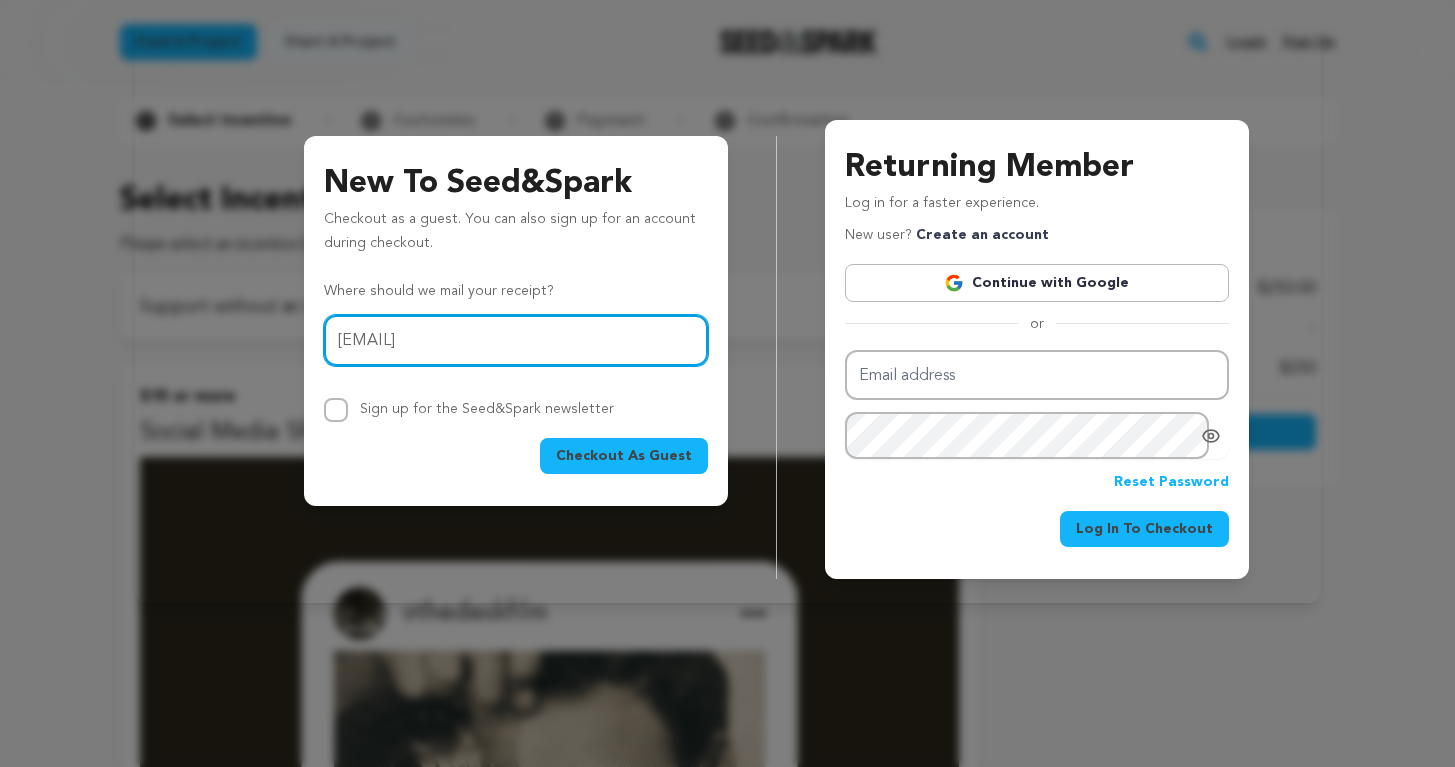 type on "[EMAIL]" 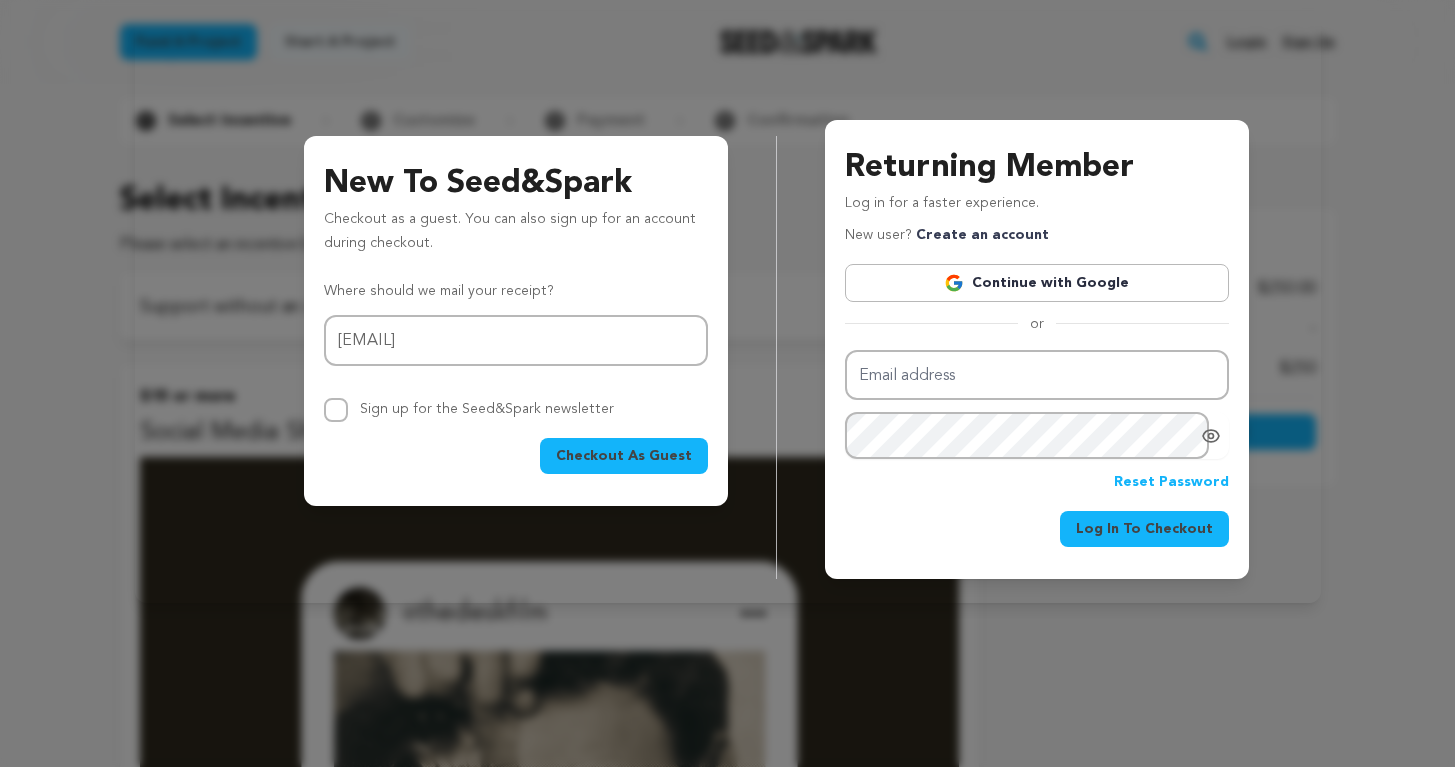 click on "Checkout As Guest" at bounding box center [624, 456] 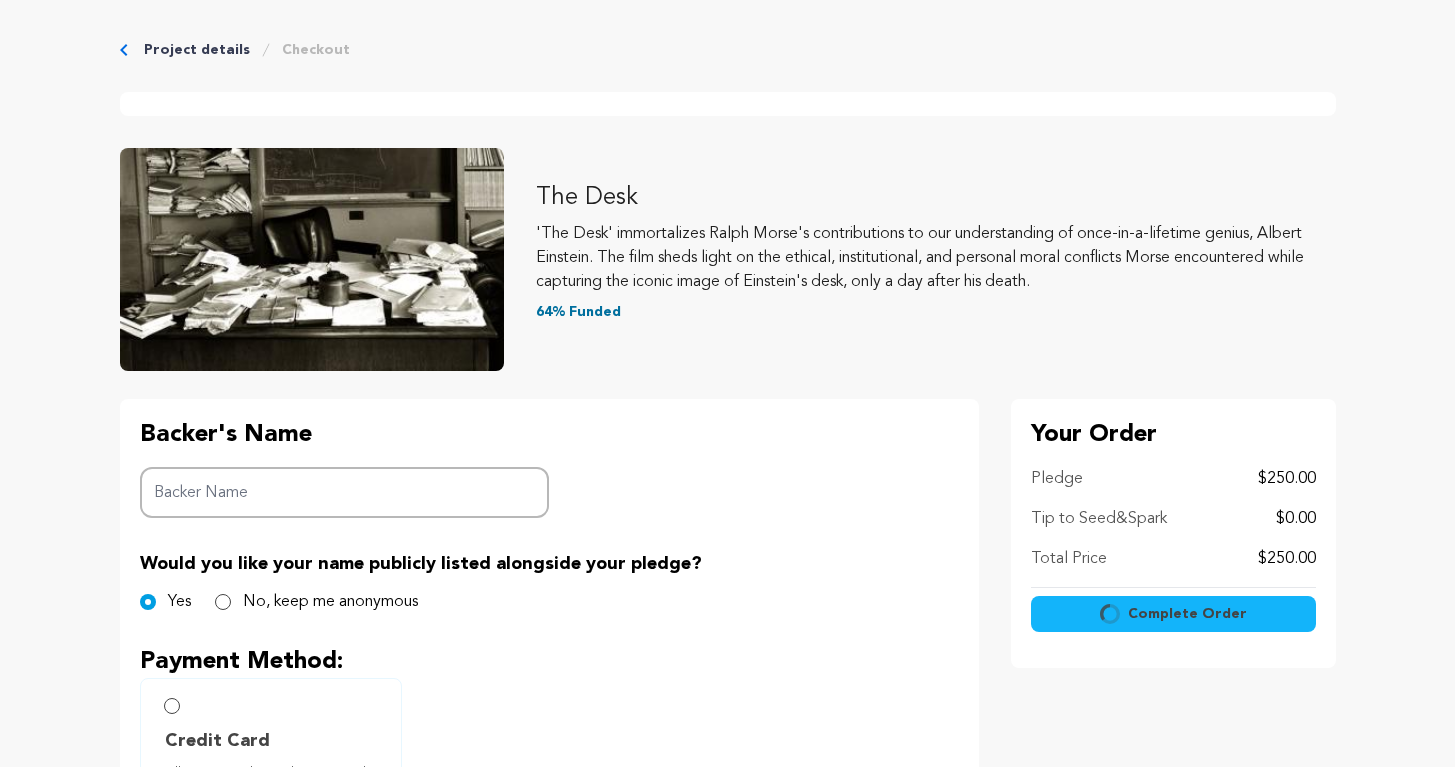 scroll, scrollTop: 0, scrollLeft: 0, axis: both 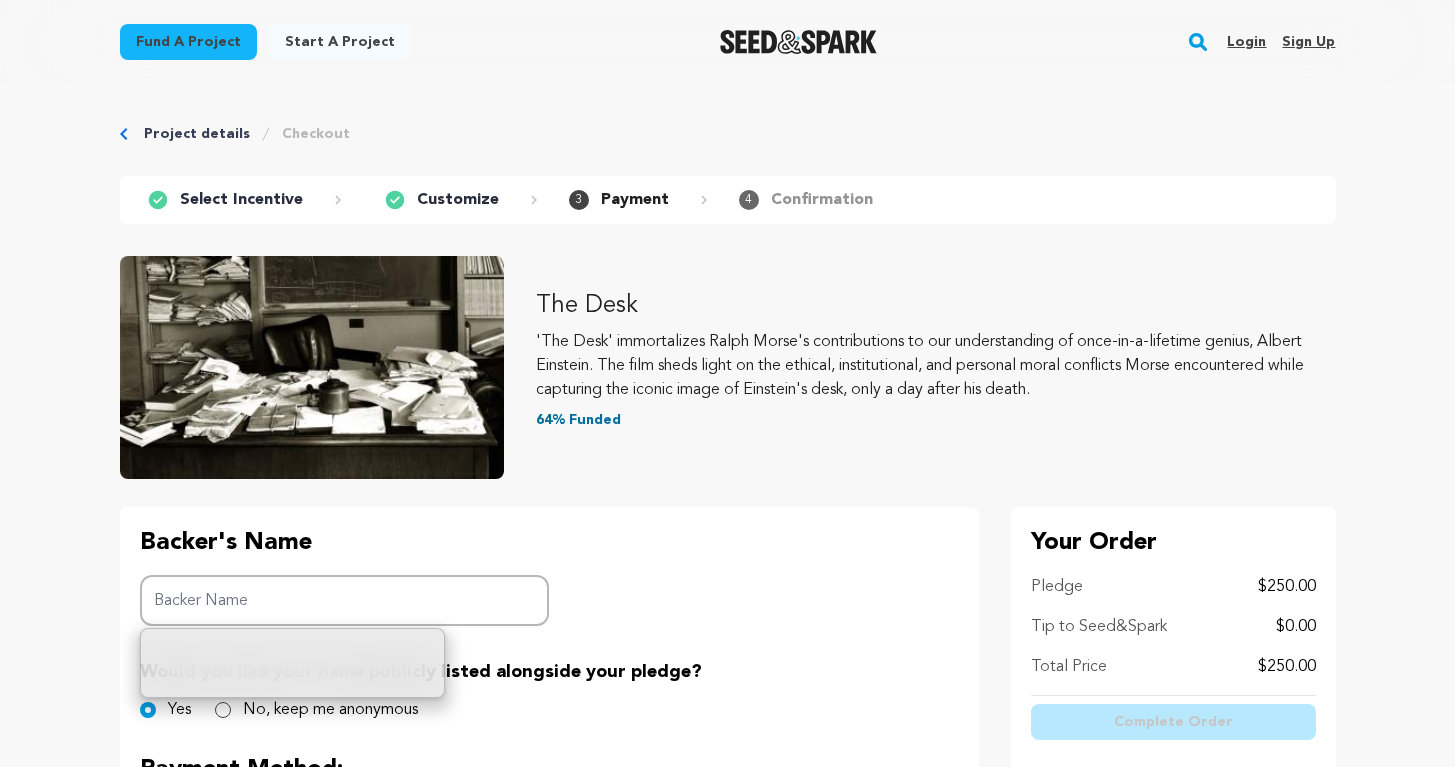click on "Backer's Name
Backer Name
Would you like your name publicly listed alongside your pledge?
Yes
No, keep me anonymous
Payment Method:" at bounding box center (549, 888) 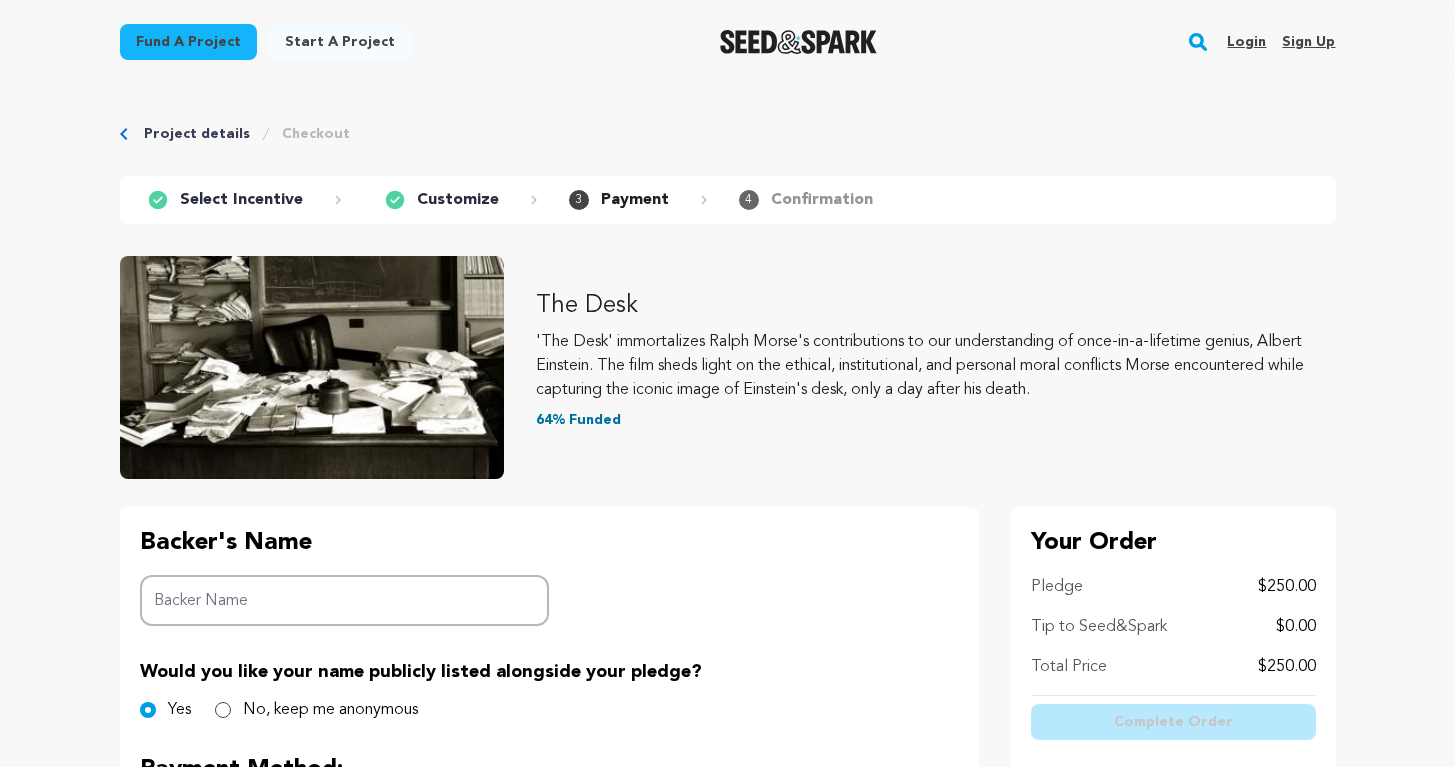 click on "Backer's Name
Backer Name
Would you like your name publicly listed alongside your pledge?
Yes
No, keep me anonymous
Payment Method:" at bounding box center (549, 888) 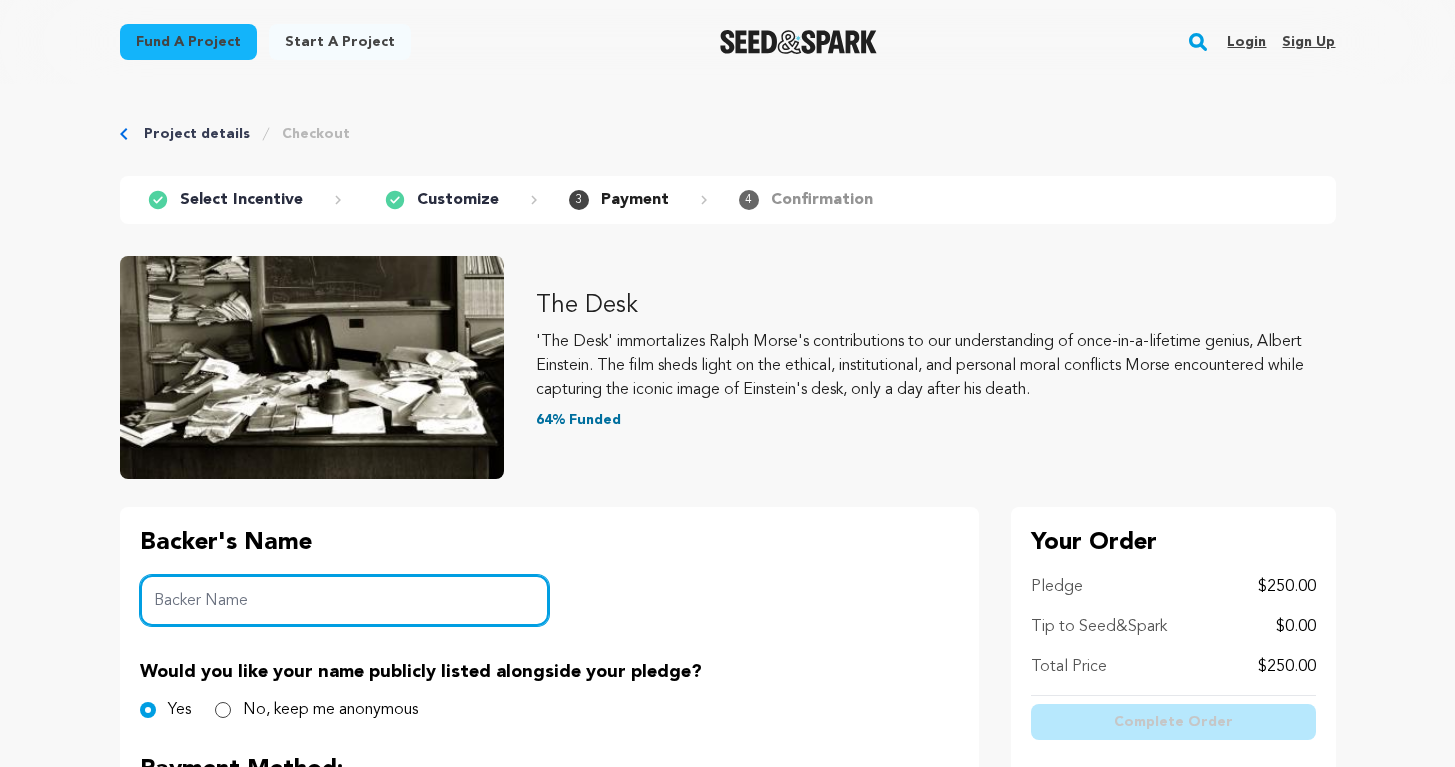 click on "Backer Name" at bounding box center (345, 600) 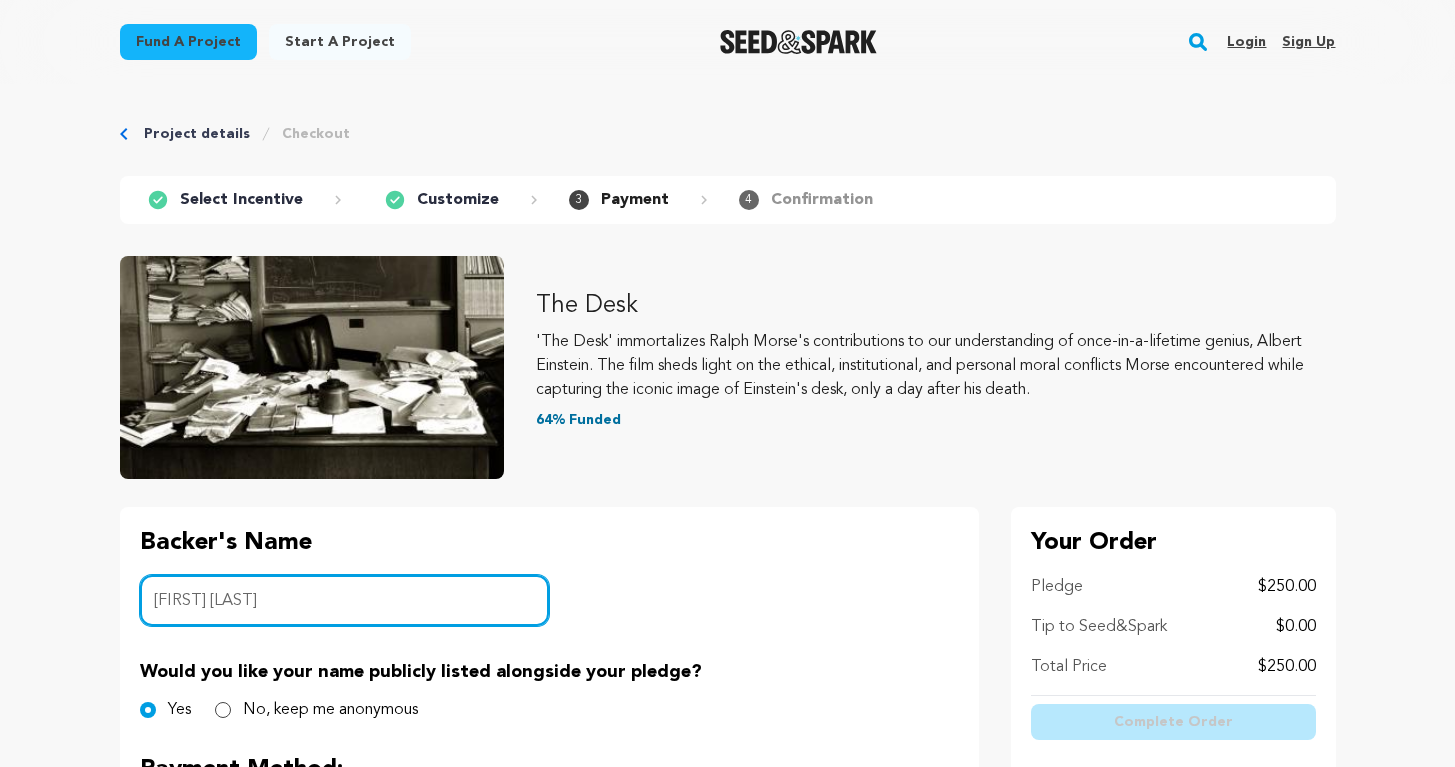type on "Eric Brinker" 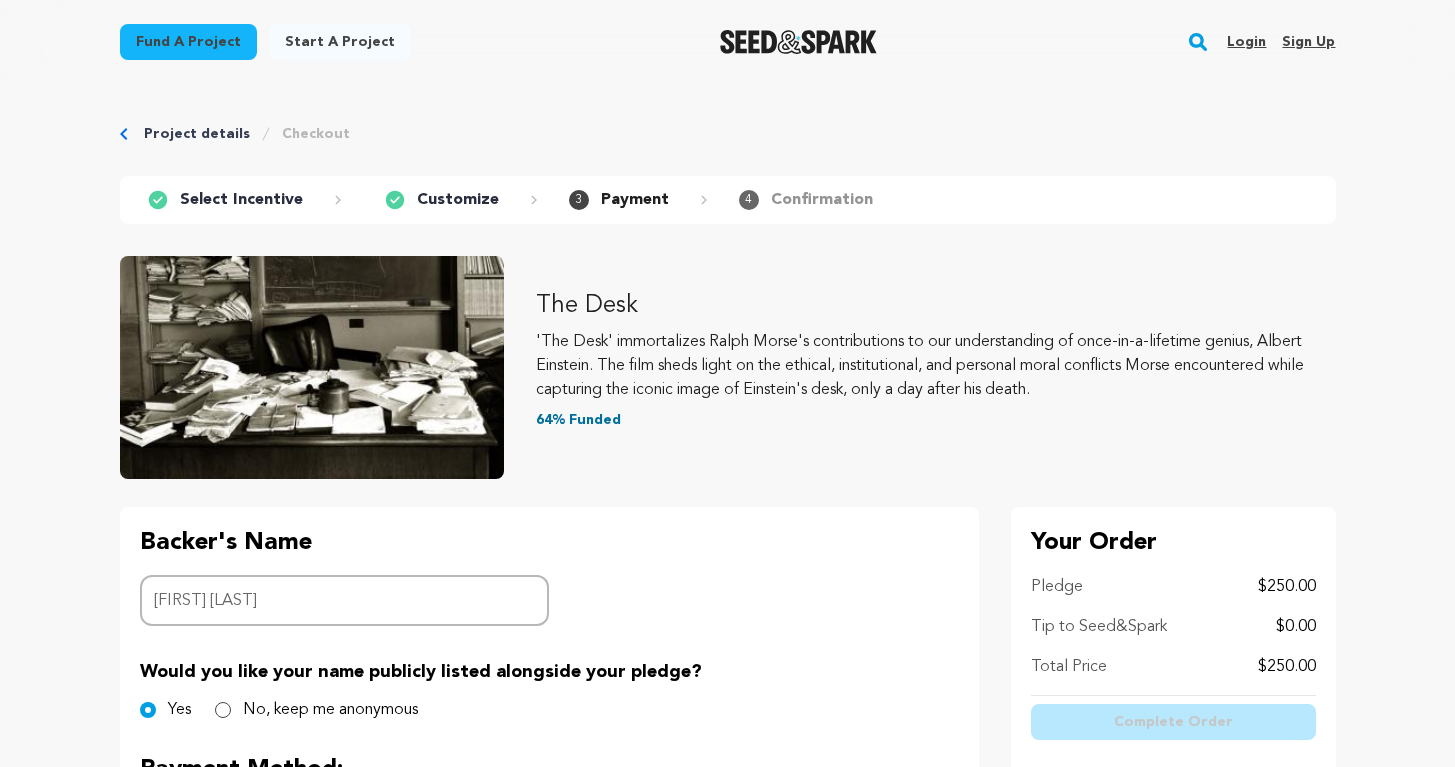 click on "Backer's Name
Backer Name
Eric Brinker
Would you like your name publicly listed alongside your pledge?
Yes
No, keep me anonymous
Payment Method:" at bounding box center (549, 898) 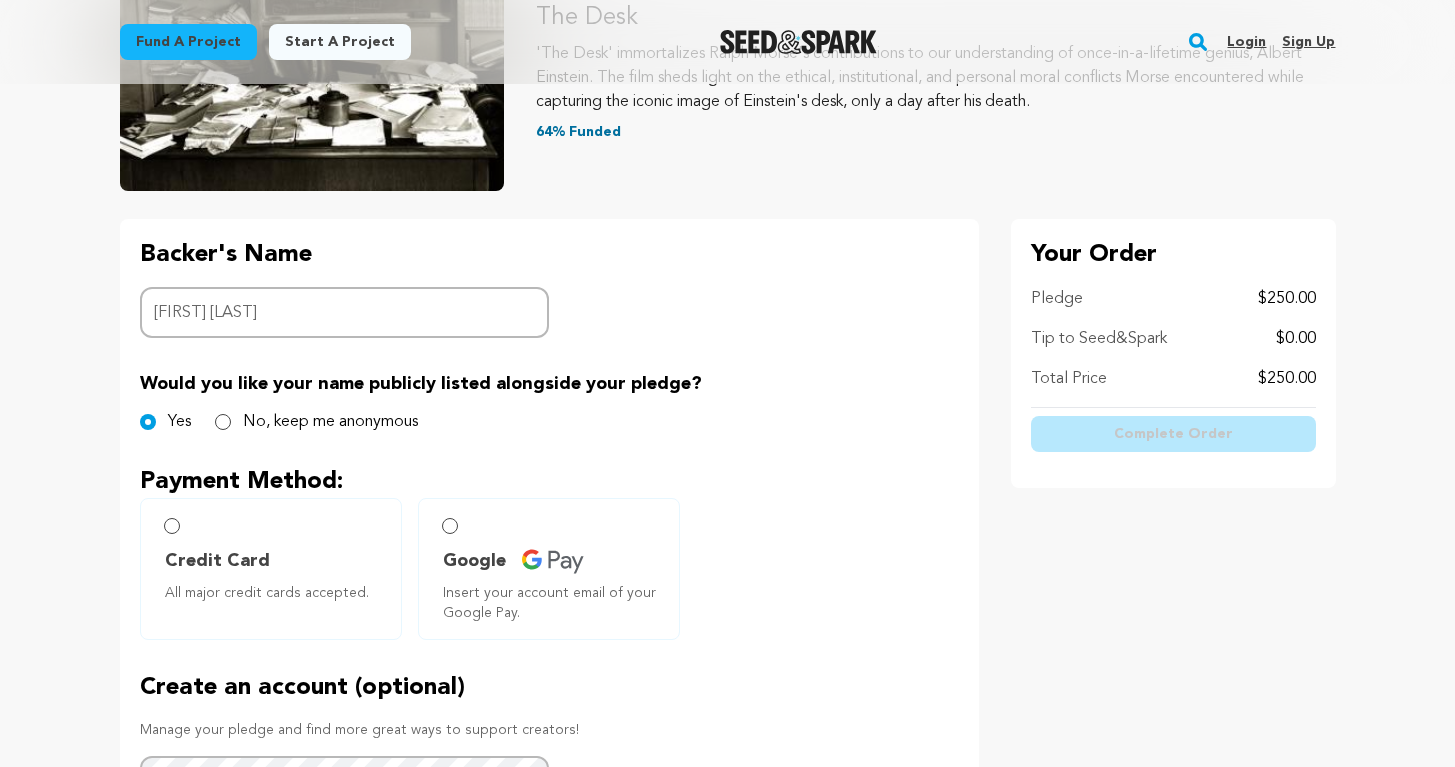 scroll, scrollTop: 289, scrollLeft: 0, axis: vertical 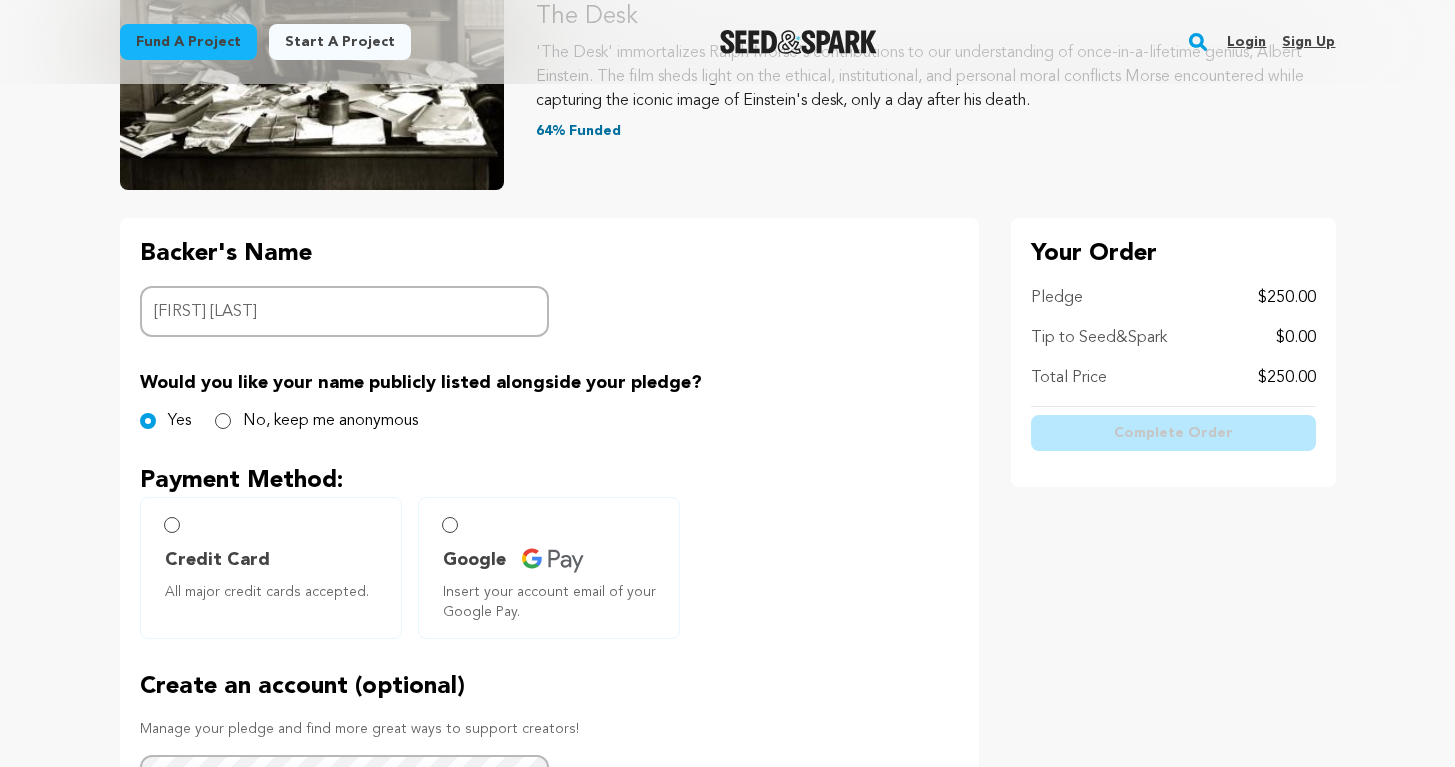 click on "Credit Card
All major credit cards accepted." at bounding box center (271, 568) 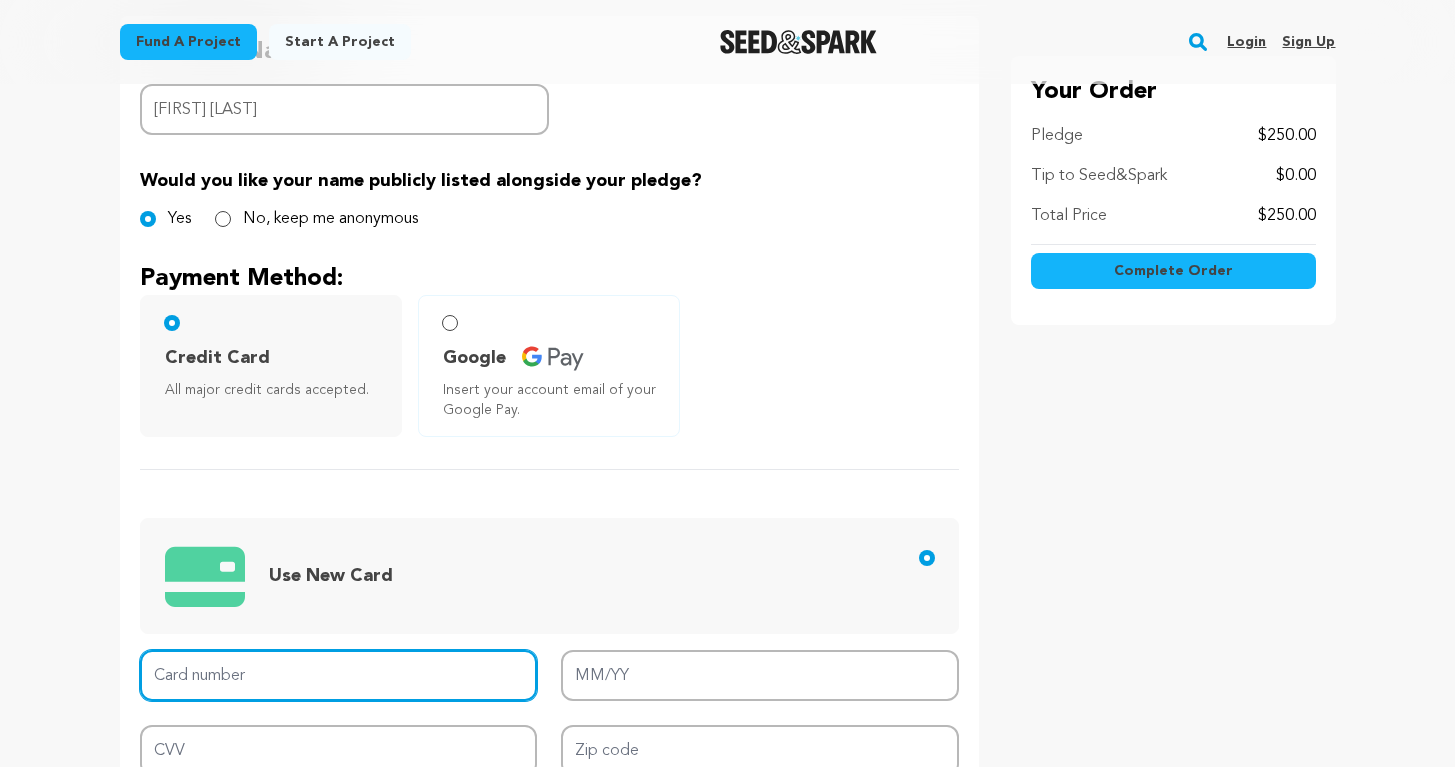 click on "Card number" at bounding box center (339, 675) 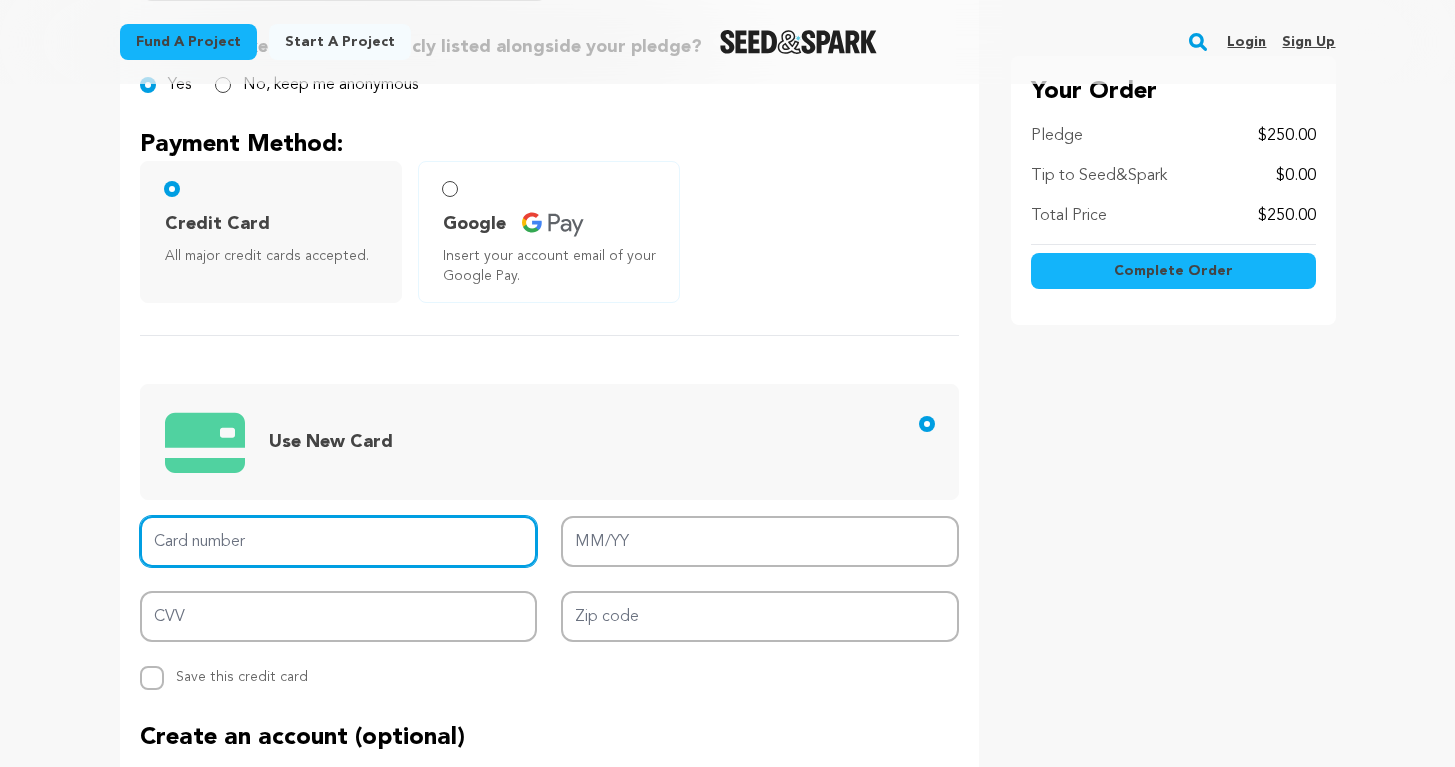 scroll, scrollTop: 633, scrollLeft: 0, axis: vertical 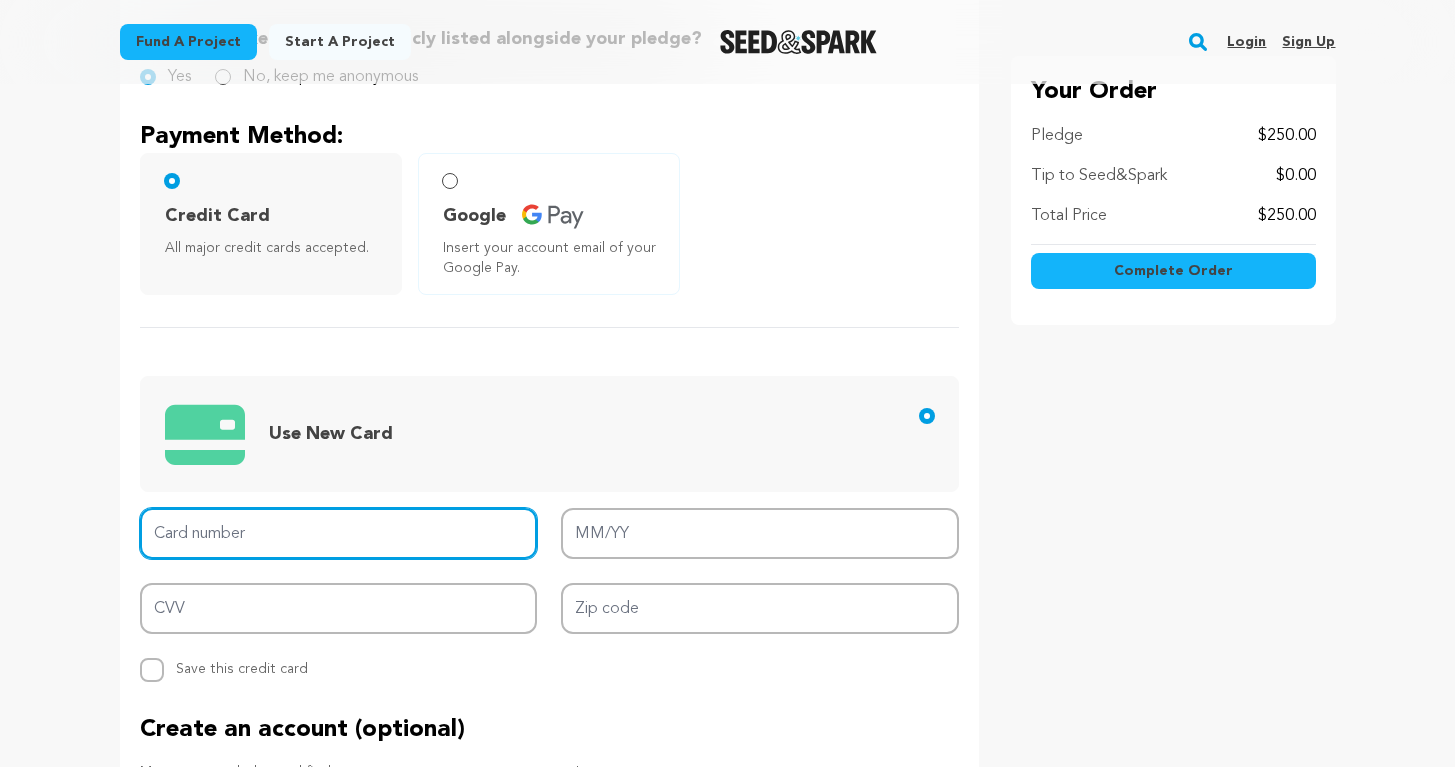 type on "5218760010068290" 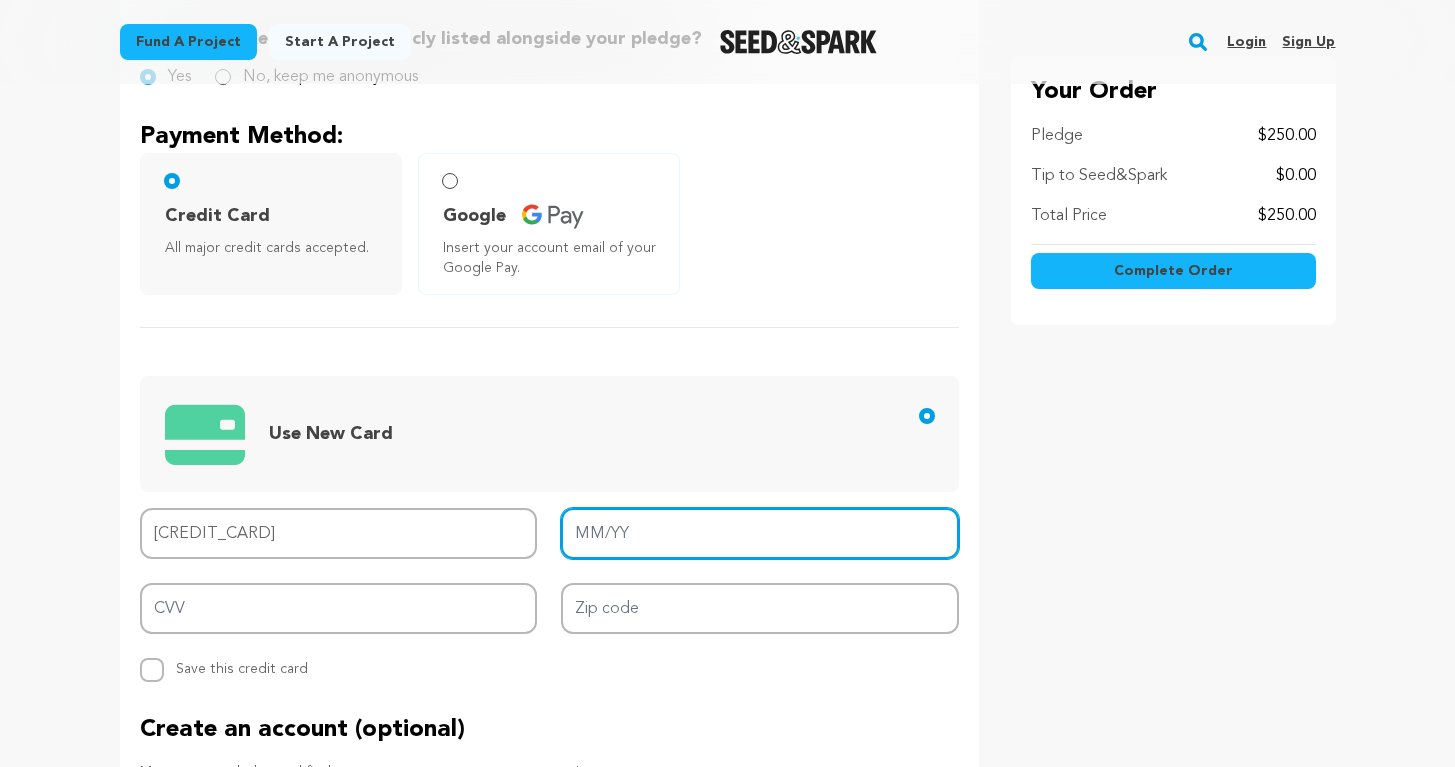 type on "02/28" 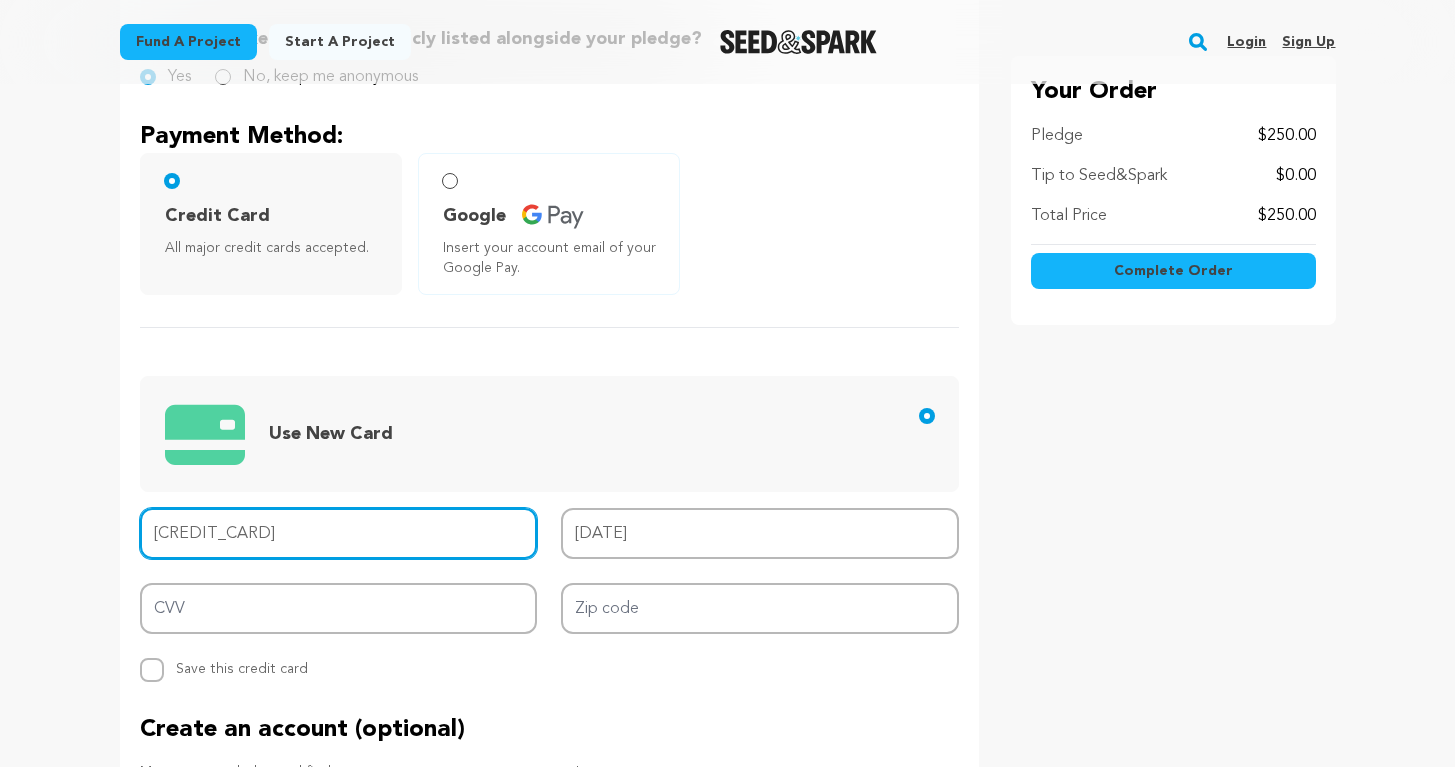 type on "436" 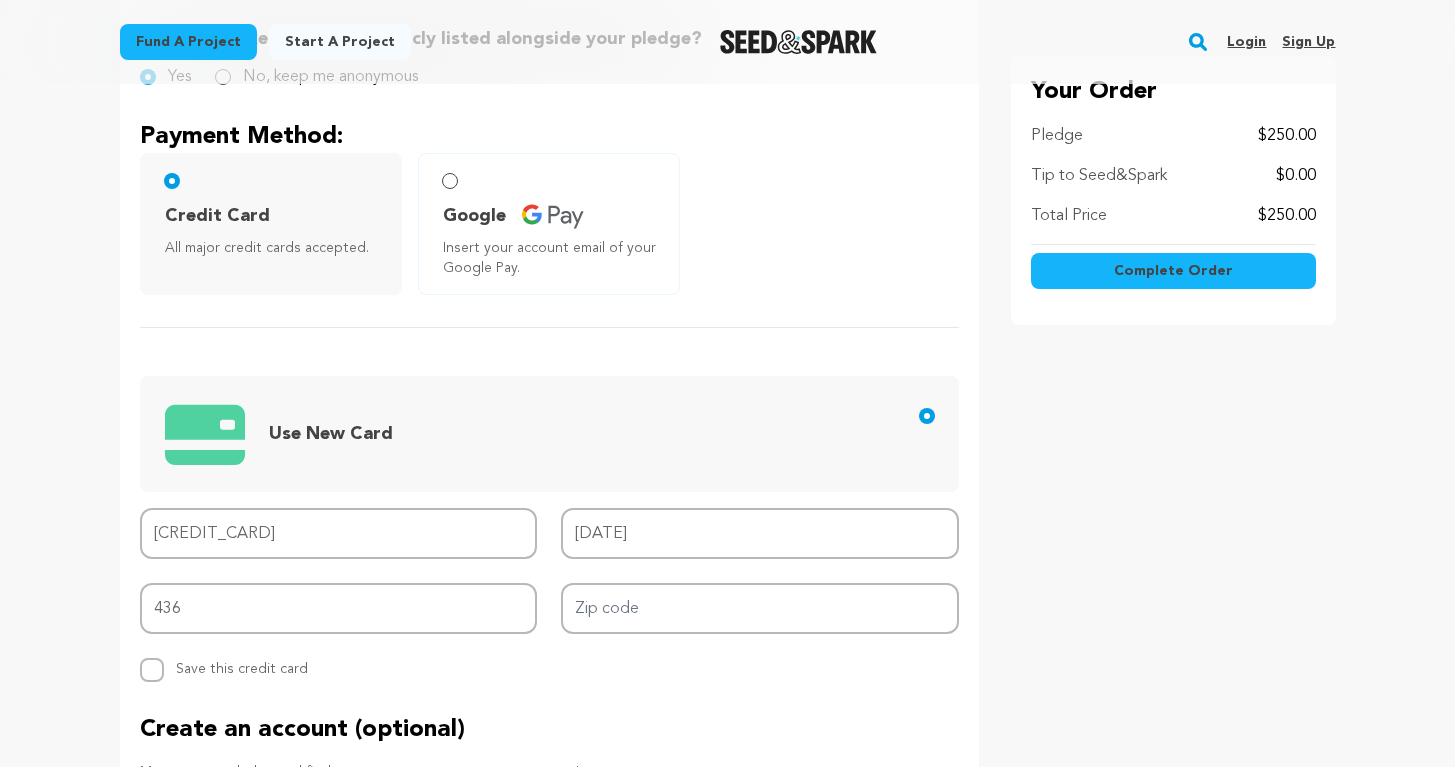 click on "Card number
5218760010068290
MM/YY
02/28
CVV
436
Zip code
Replace saved credit card
Save this credit card" at bounding box center (549, 595) 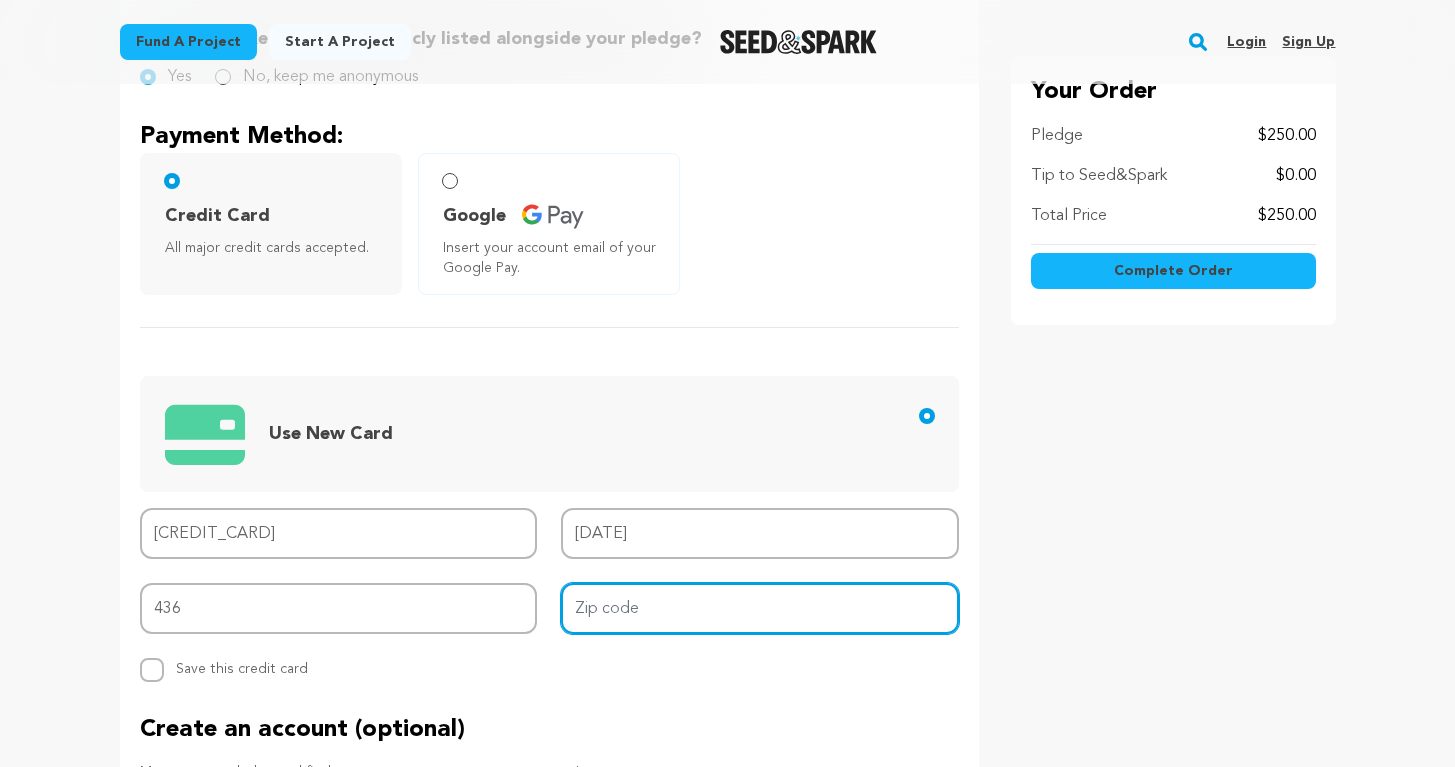 click on "Zip code" at bounding box center [760, 608] 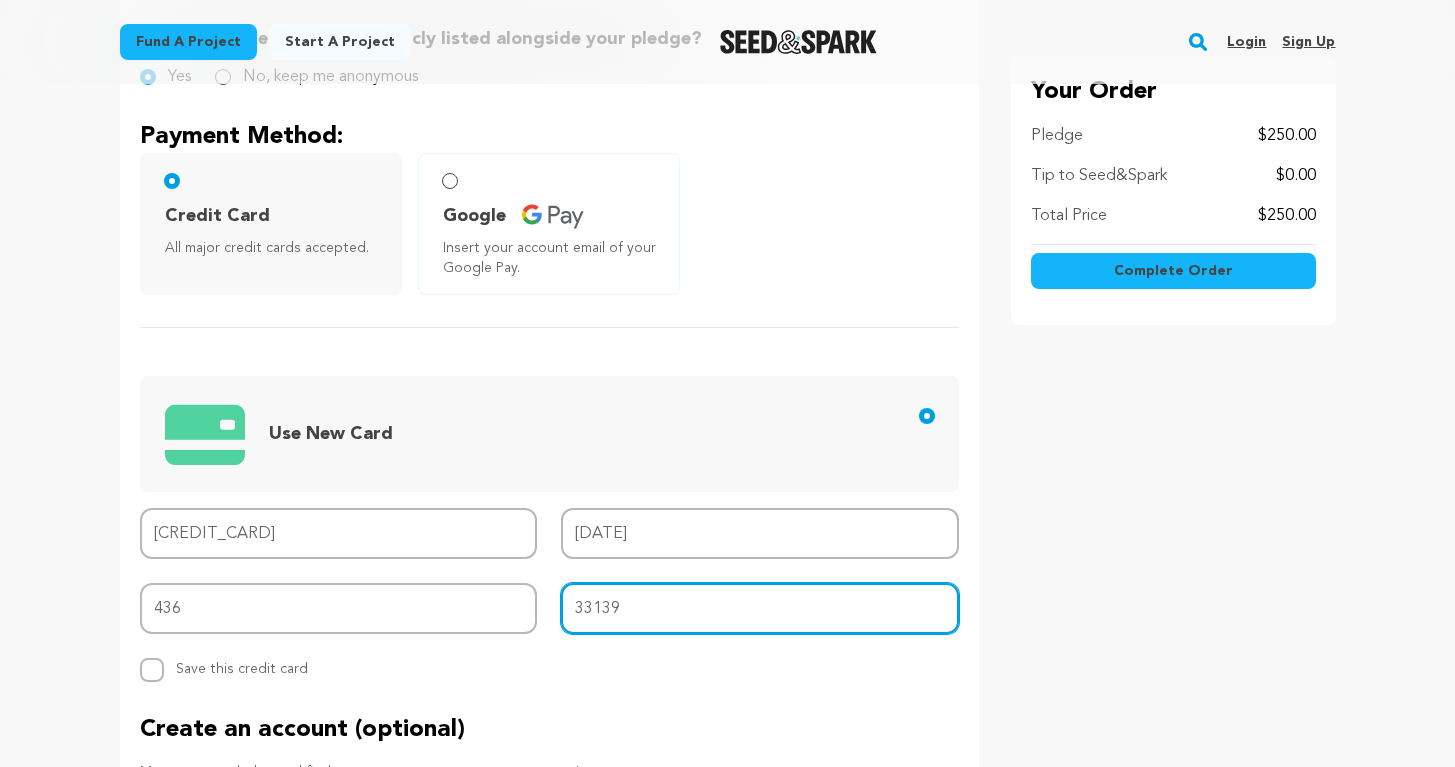 type on "33139" 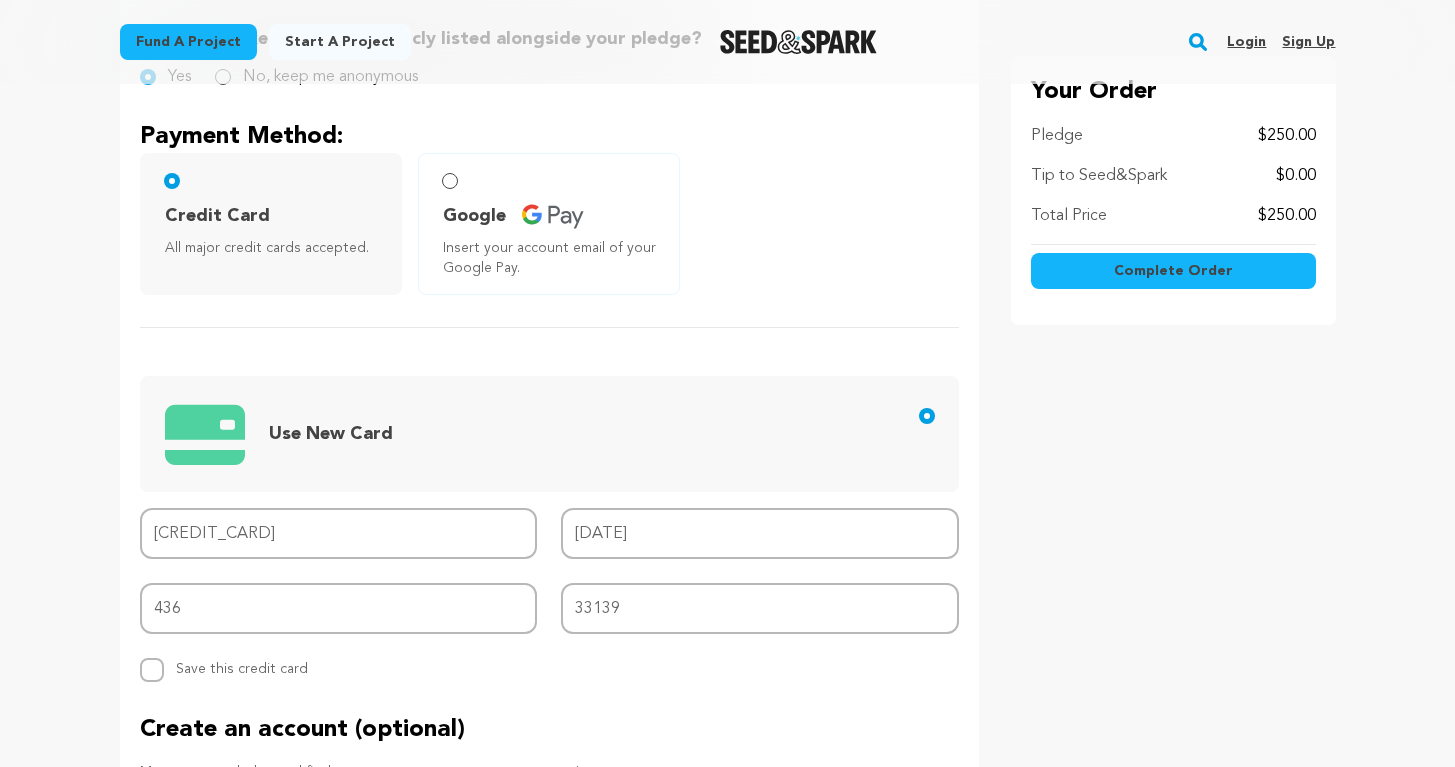 click on "Your Order
Pledge
$250.00
Tip to Seed&Spark
$0.00
Total Price
$250.00" at bounding box center (1173, 458) 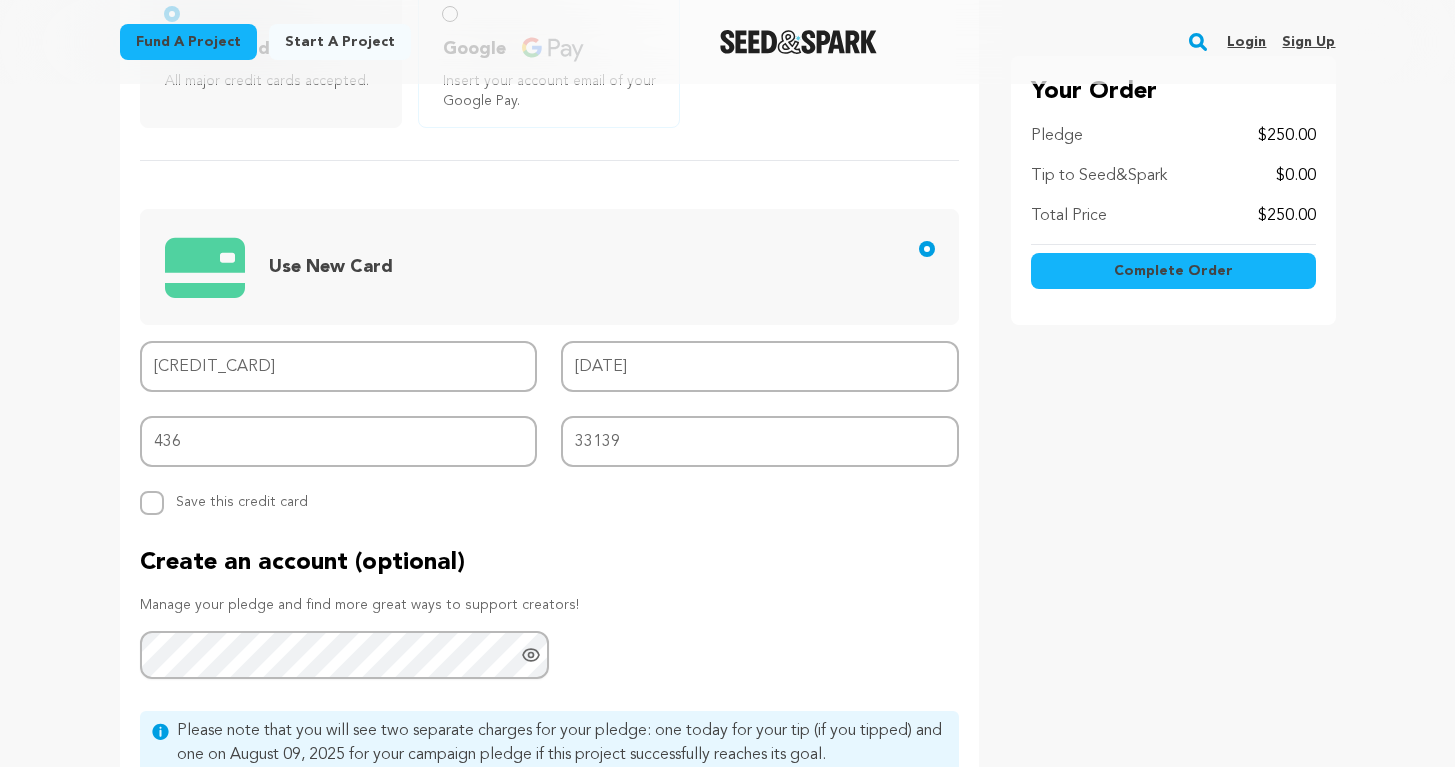 scroll, scrollTop: 811, scrollLeft: 0, axis: vertical 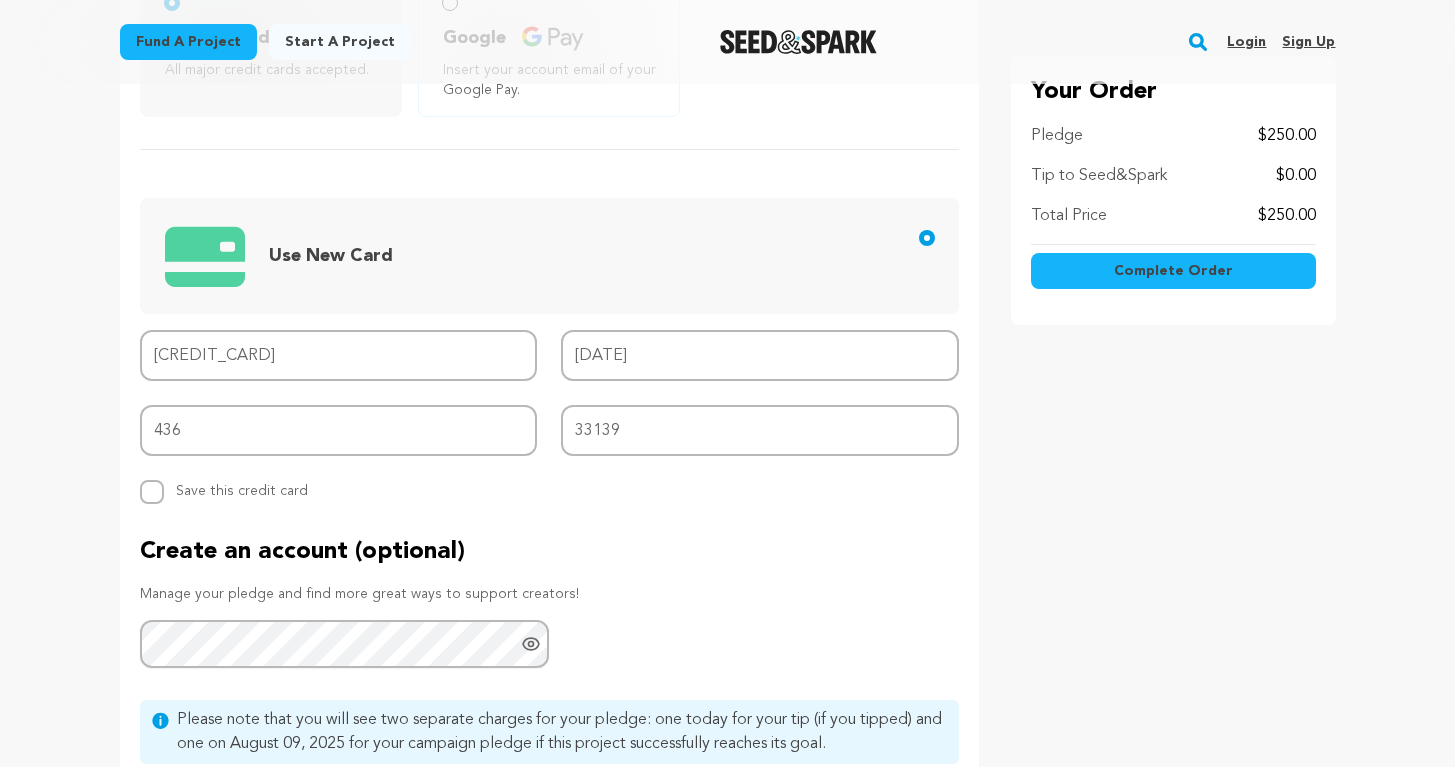 click on "Replace saved credit card
Save this credit card" at bounding box center [242, 492] 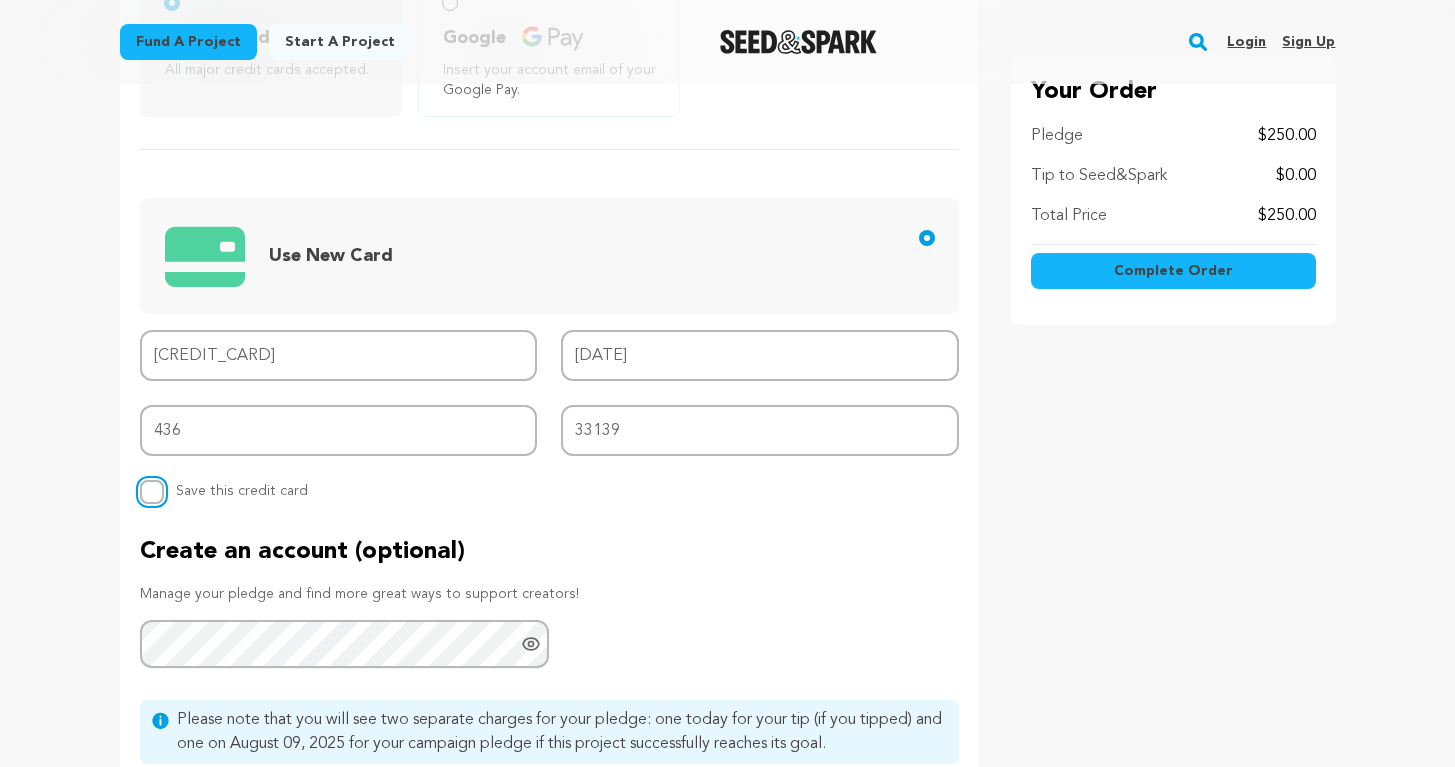click on "Replace saved credit card
Save this credit card" at bounding box center (152, 492) 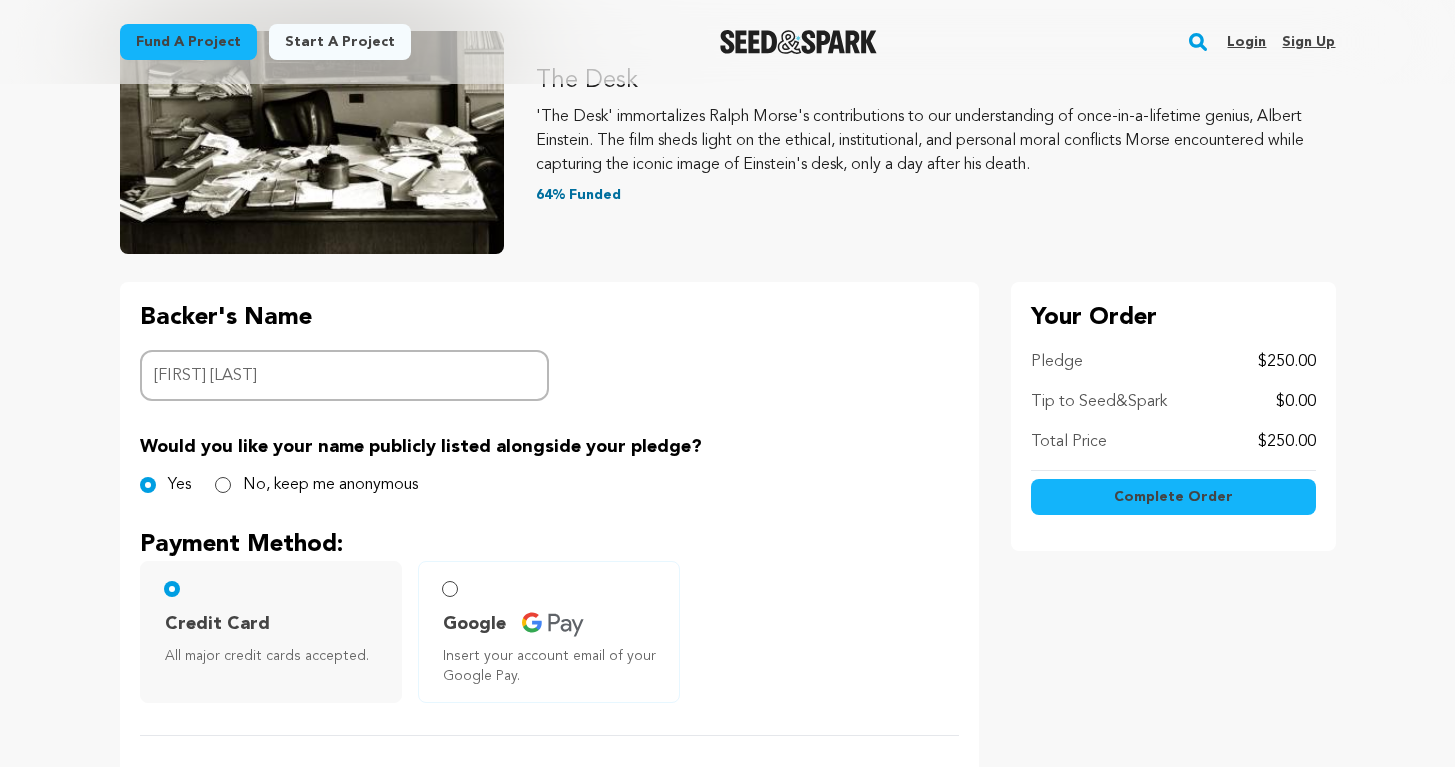 scroll, scrollTop: 334, scrollLeft: 0, axis: vertical 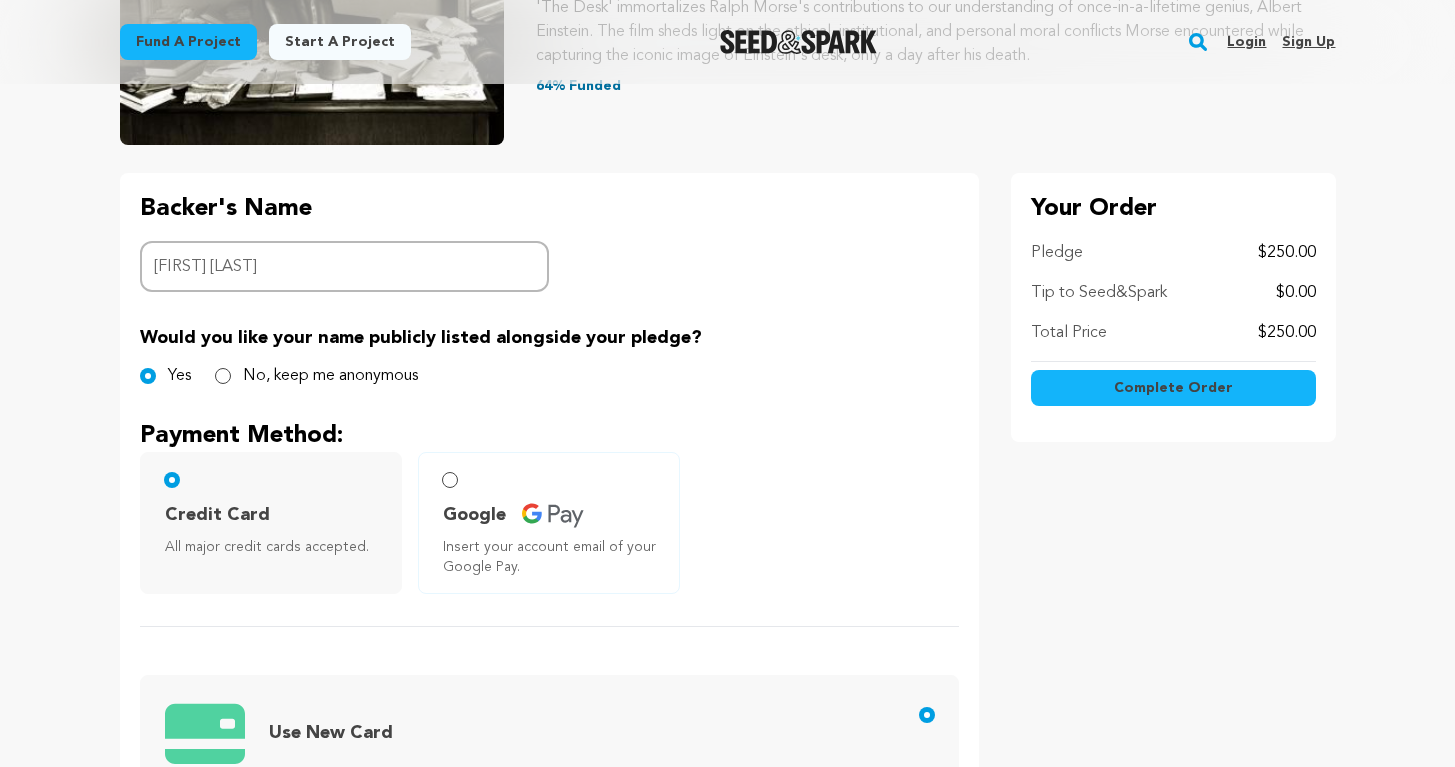 click on "Complete Order" at bounding box center [1173, 388] 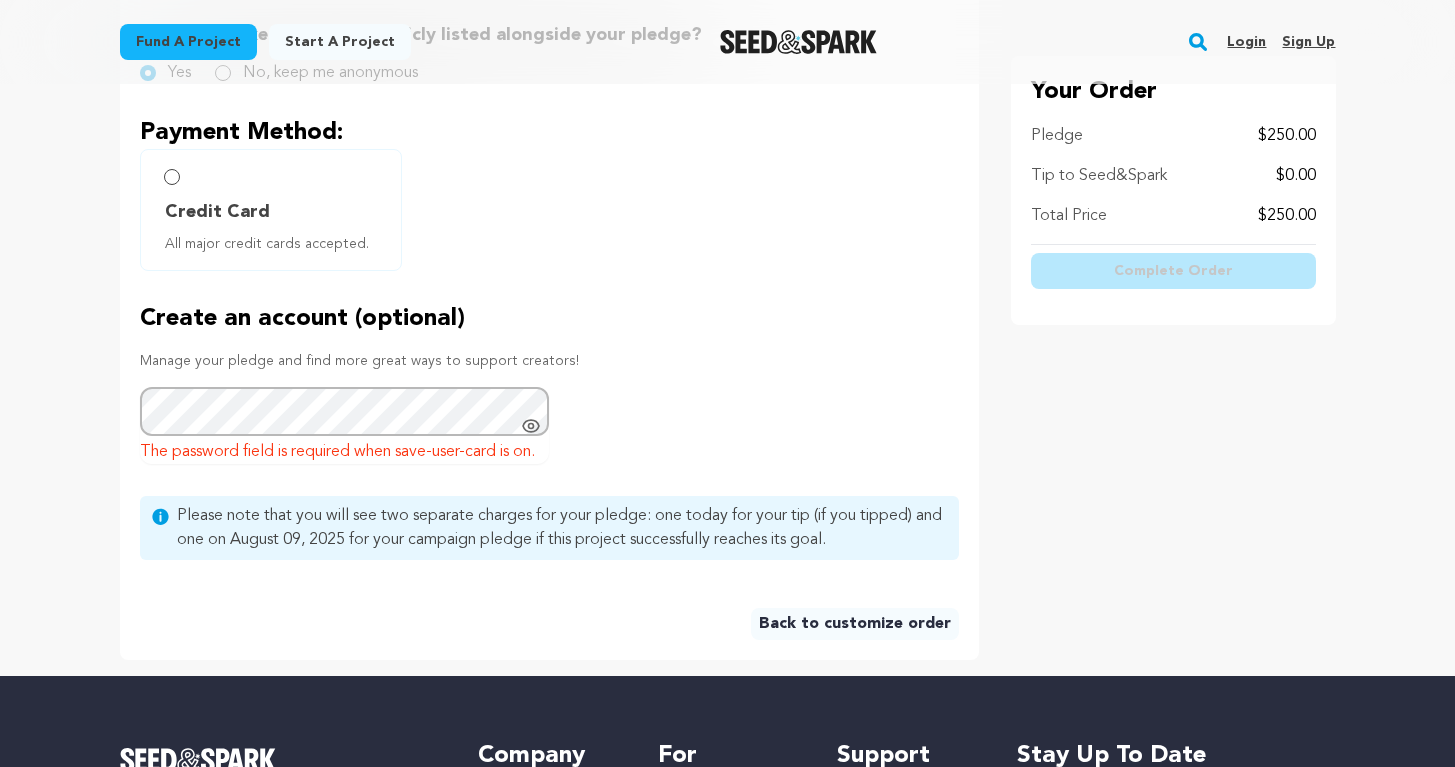 scroll, scrollTop: 638, scrollLeft: 0, axis: vertical 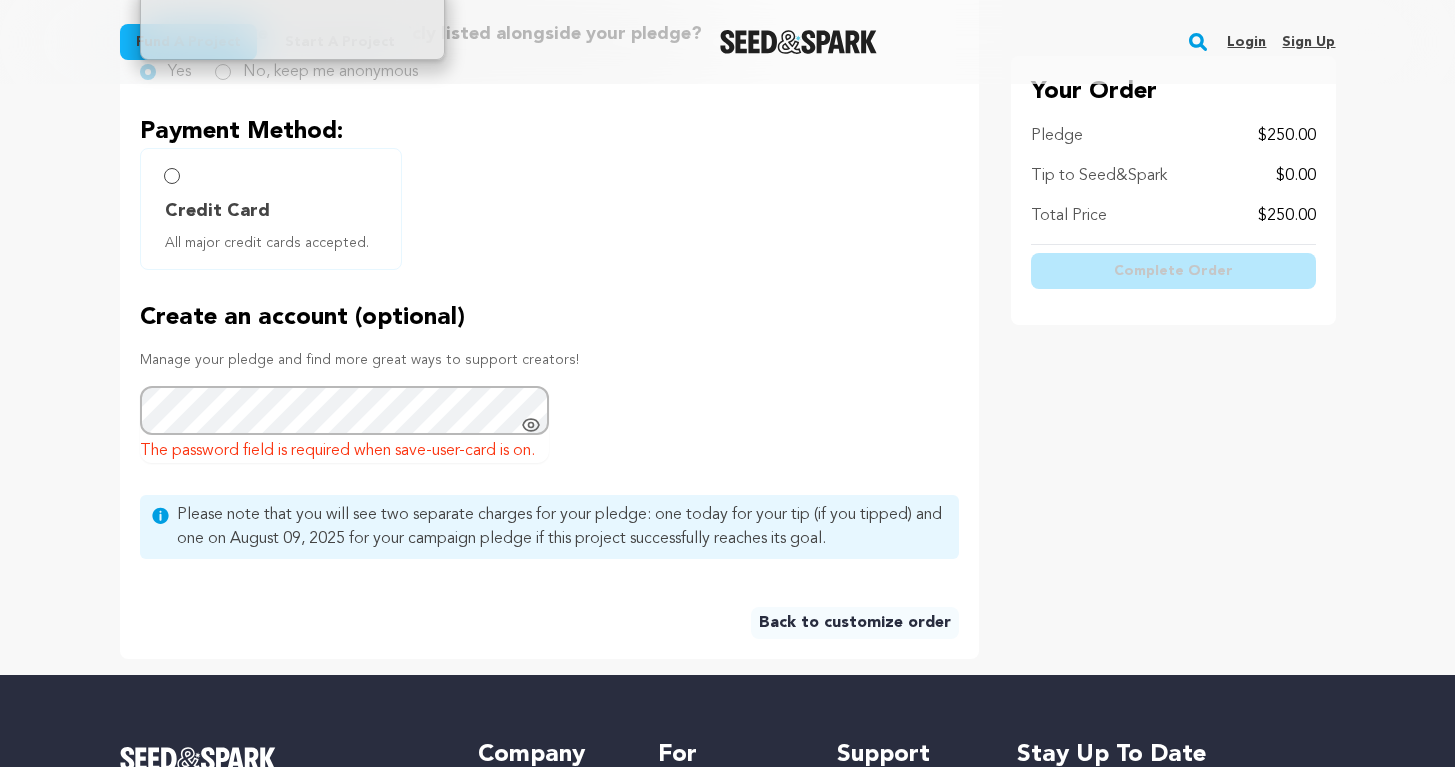 click on "Manage your pledge and find
more great ways to support creators!" at bounding box center (549, 360) 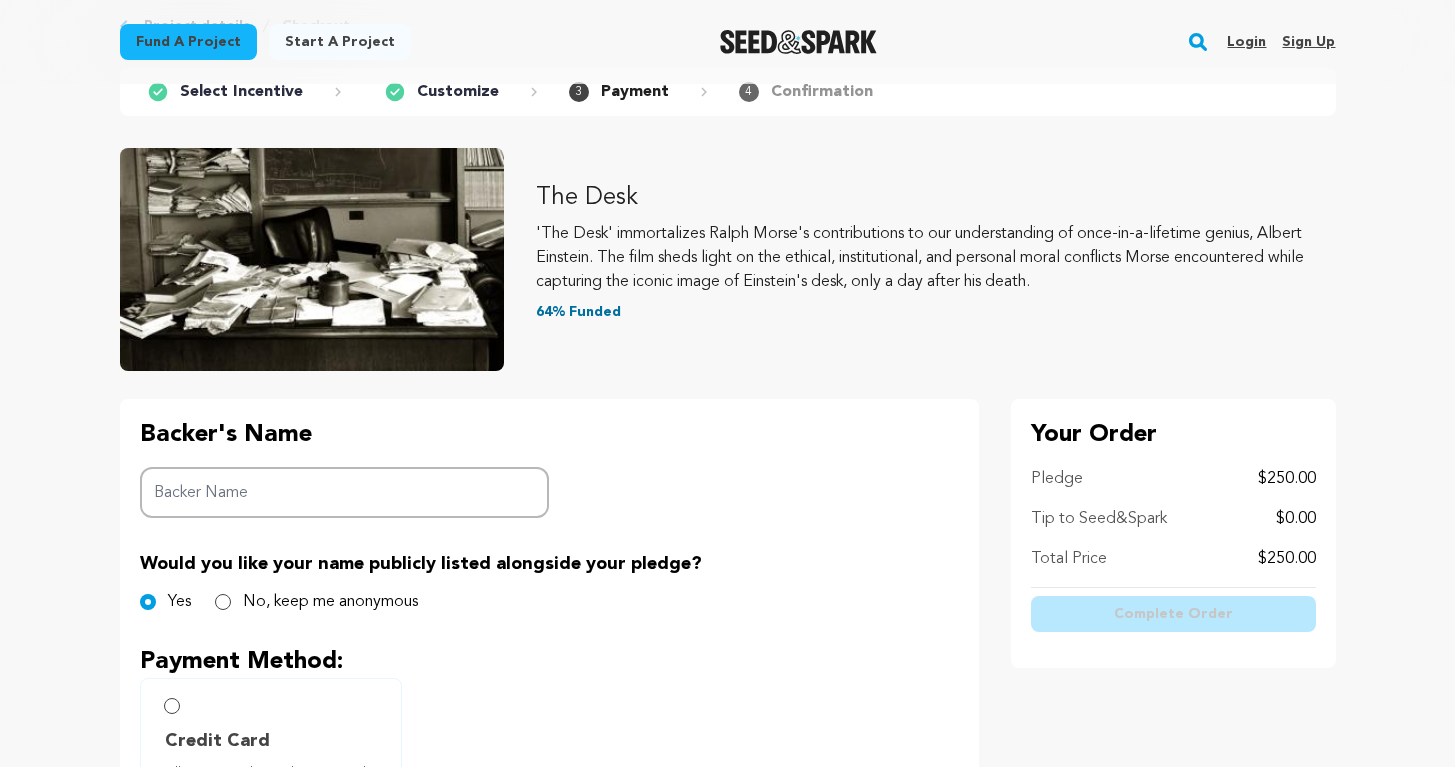 scroll, scrollTop: 0, scrollLeft: 0, axis: both 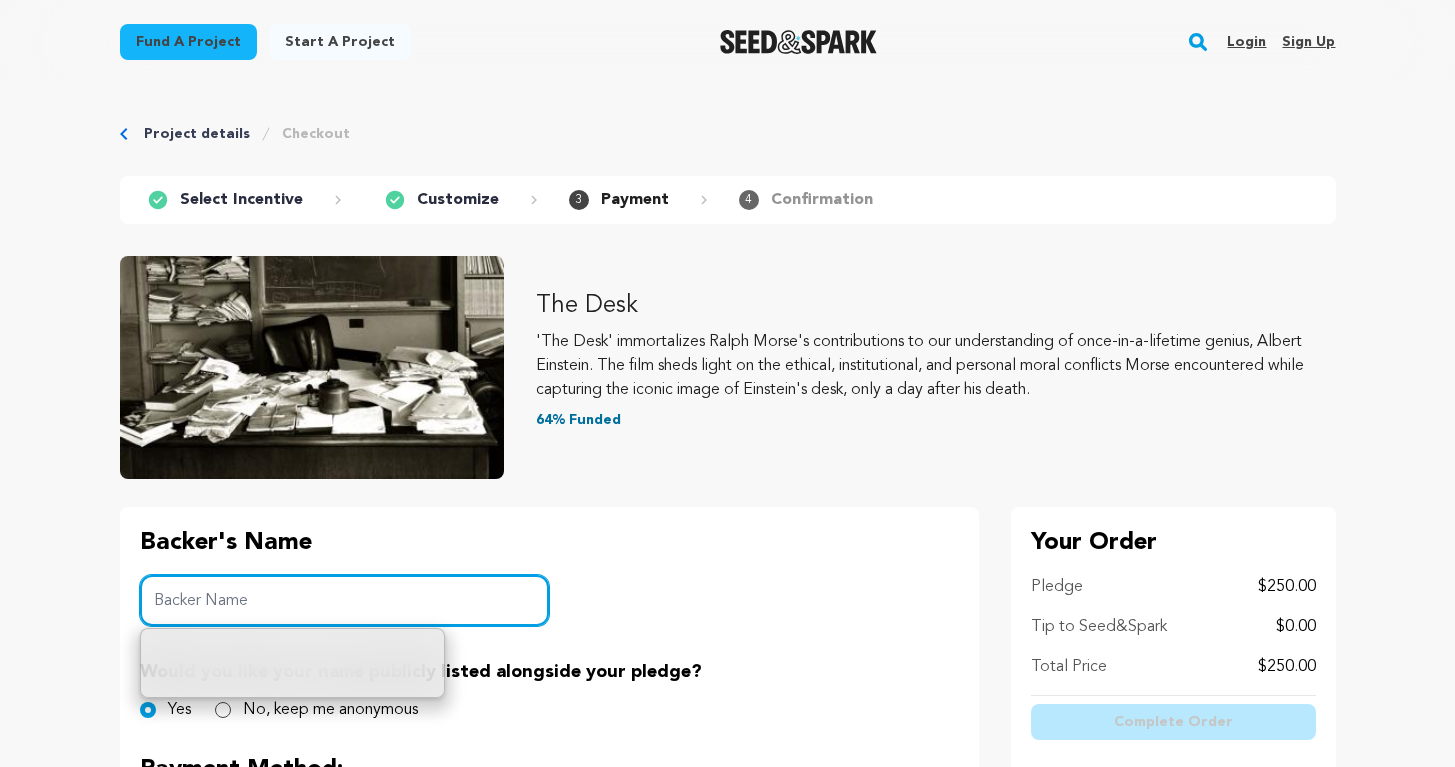 click on "Backer Name" at bounding box center [345, 600] 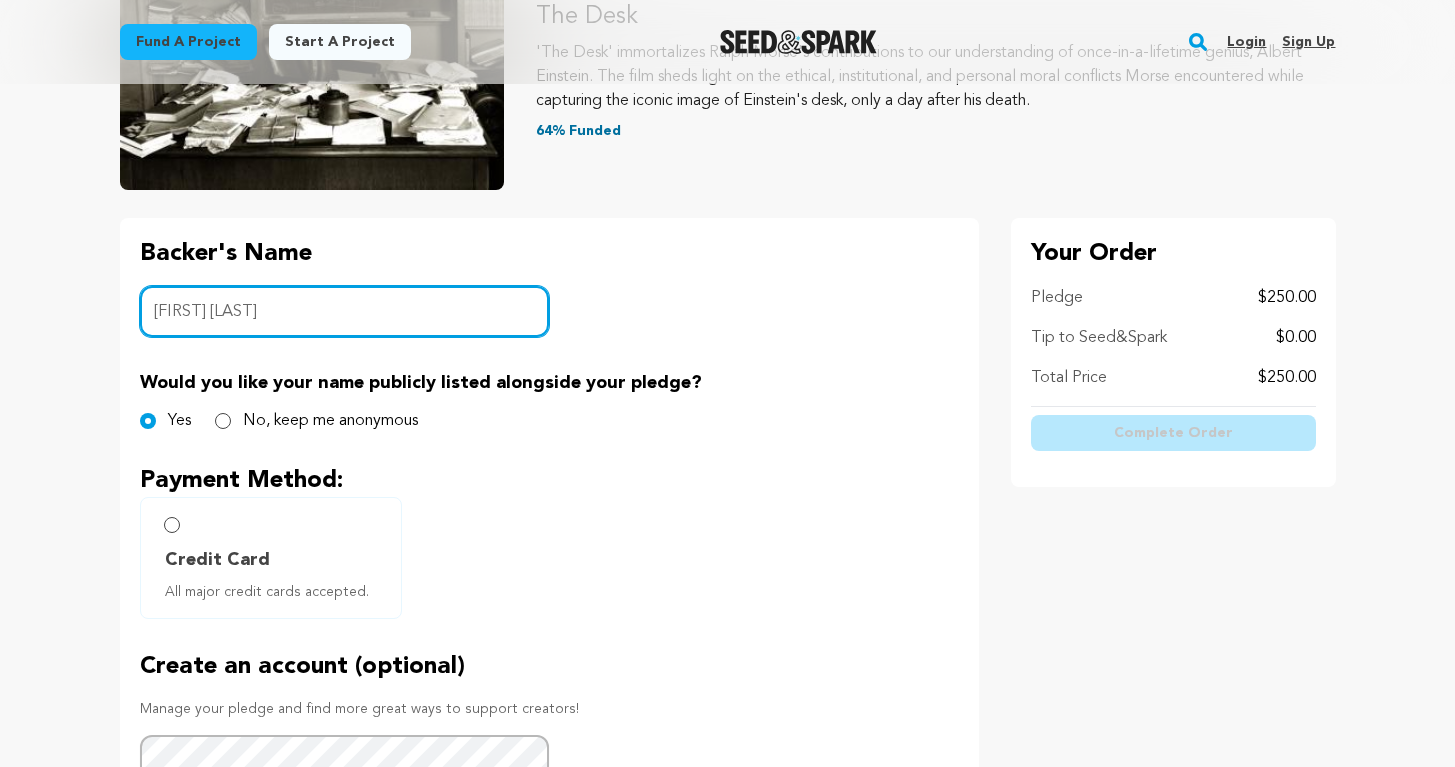 scroll, scrollTop: 327, scrollLeft: 0, axis: vertical 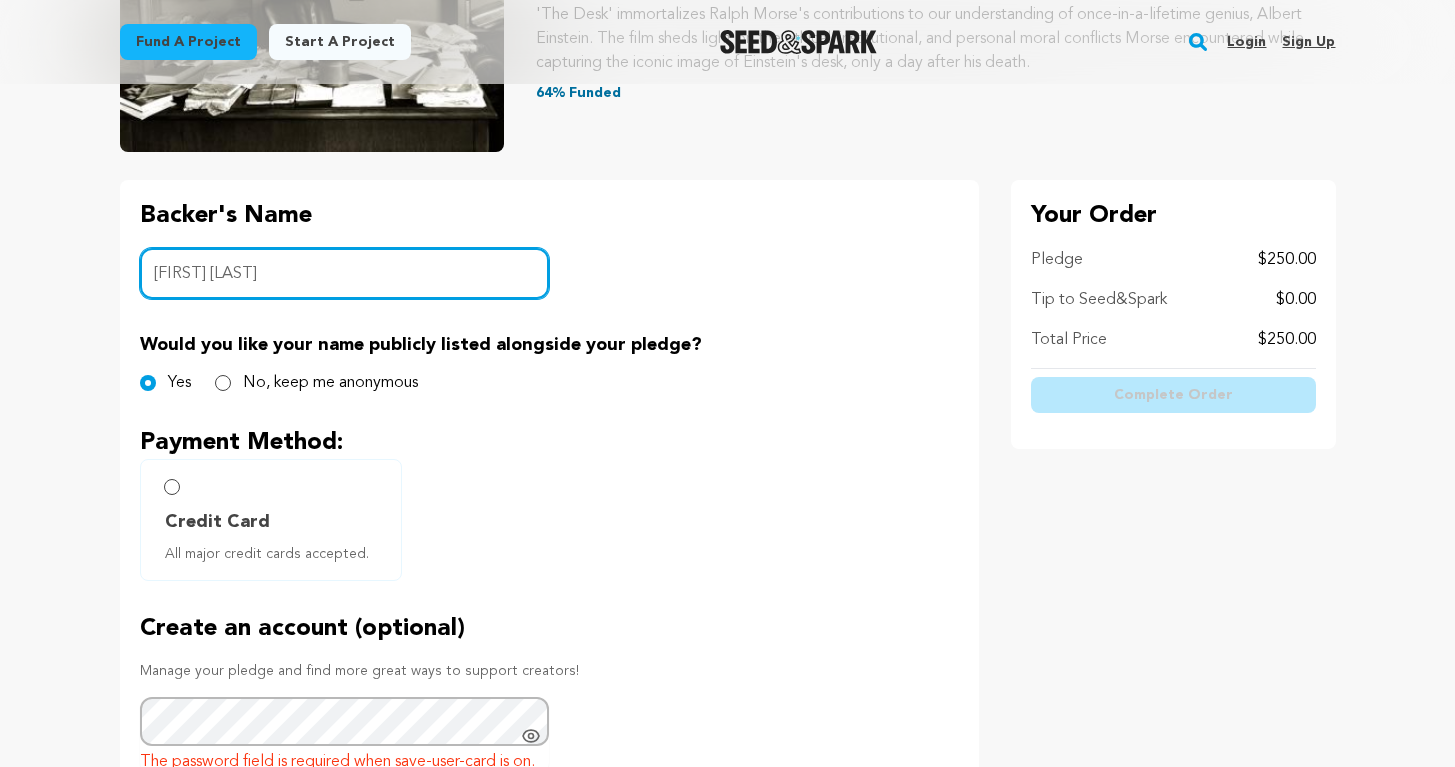 type on "Eric Brinker" 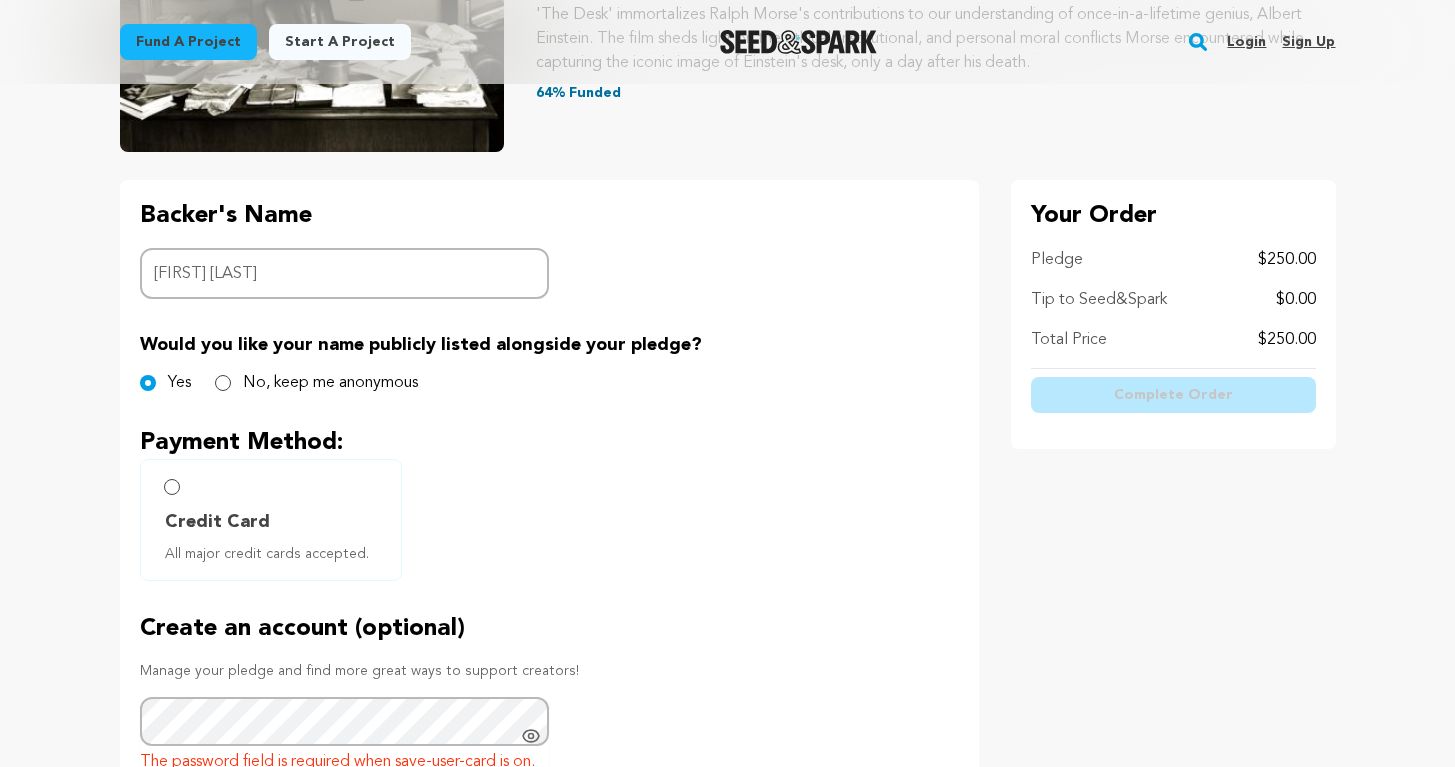 click on "Credit Card
All major credit cards accepted." at bounding box center (271, 520) 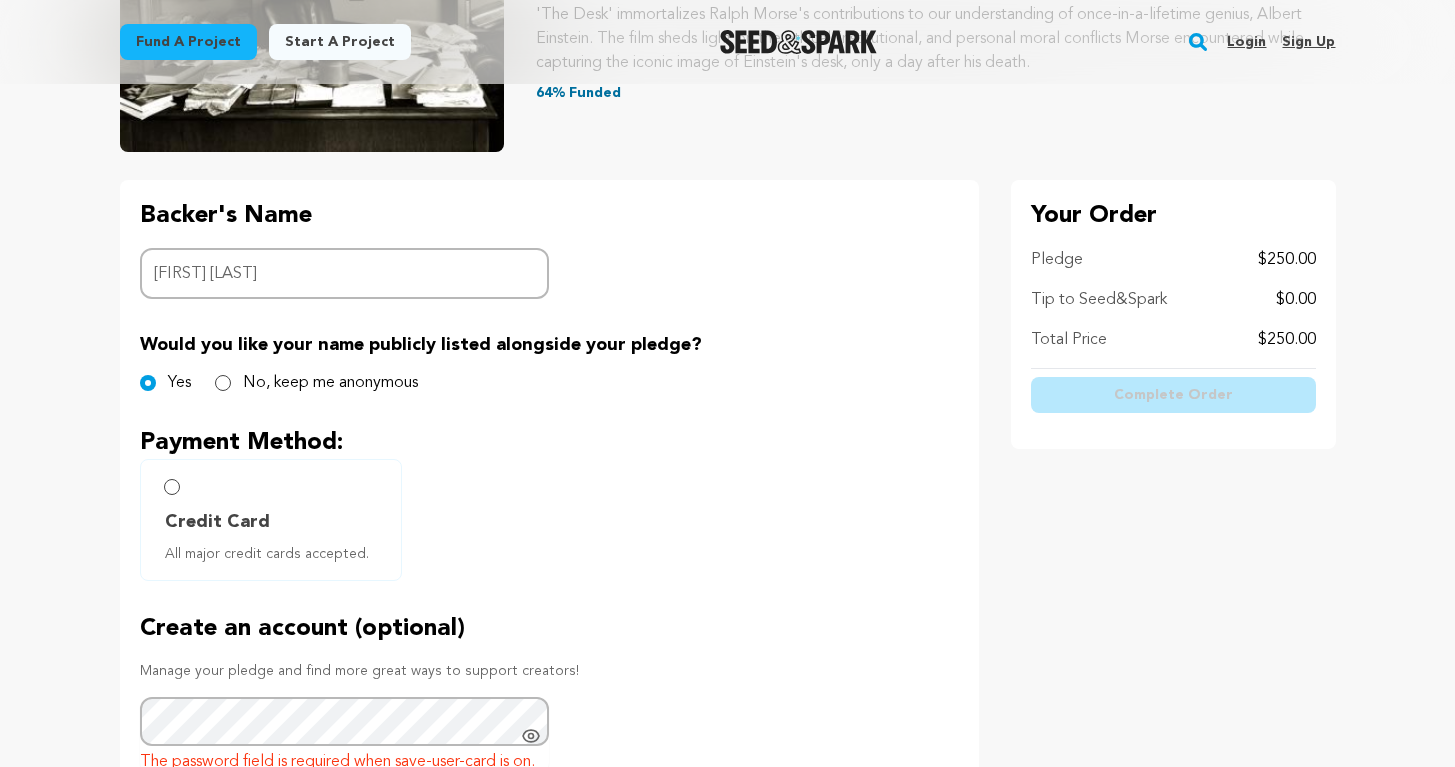 radio on "true" 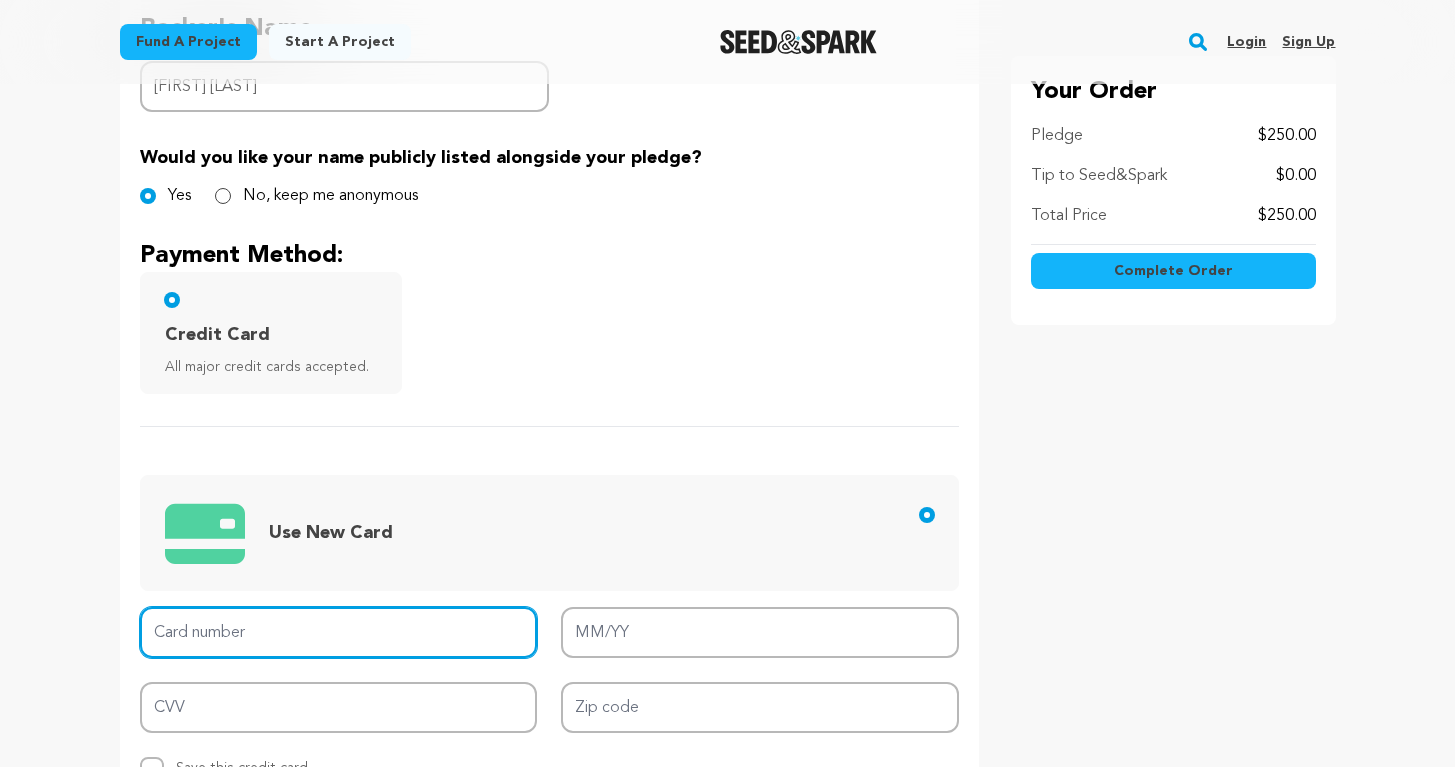 click on "Card number" at bounding box center (339, 632) 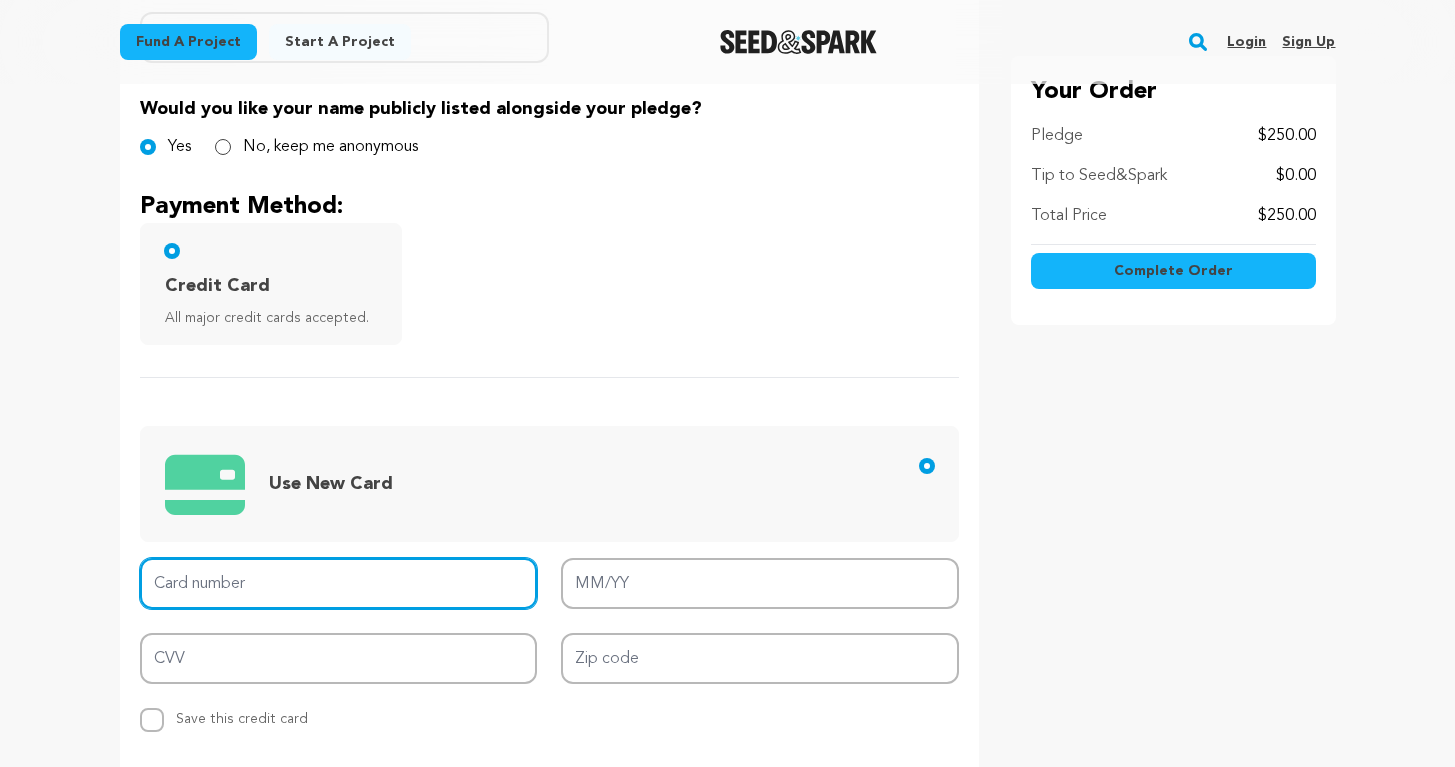 scroll, scrollTop: 613, scrollLeft: 0, axis: vertical 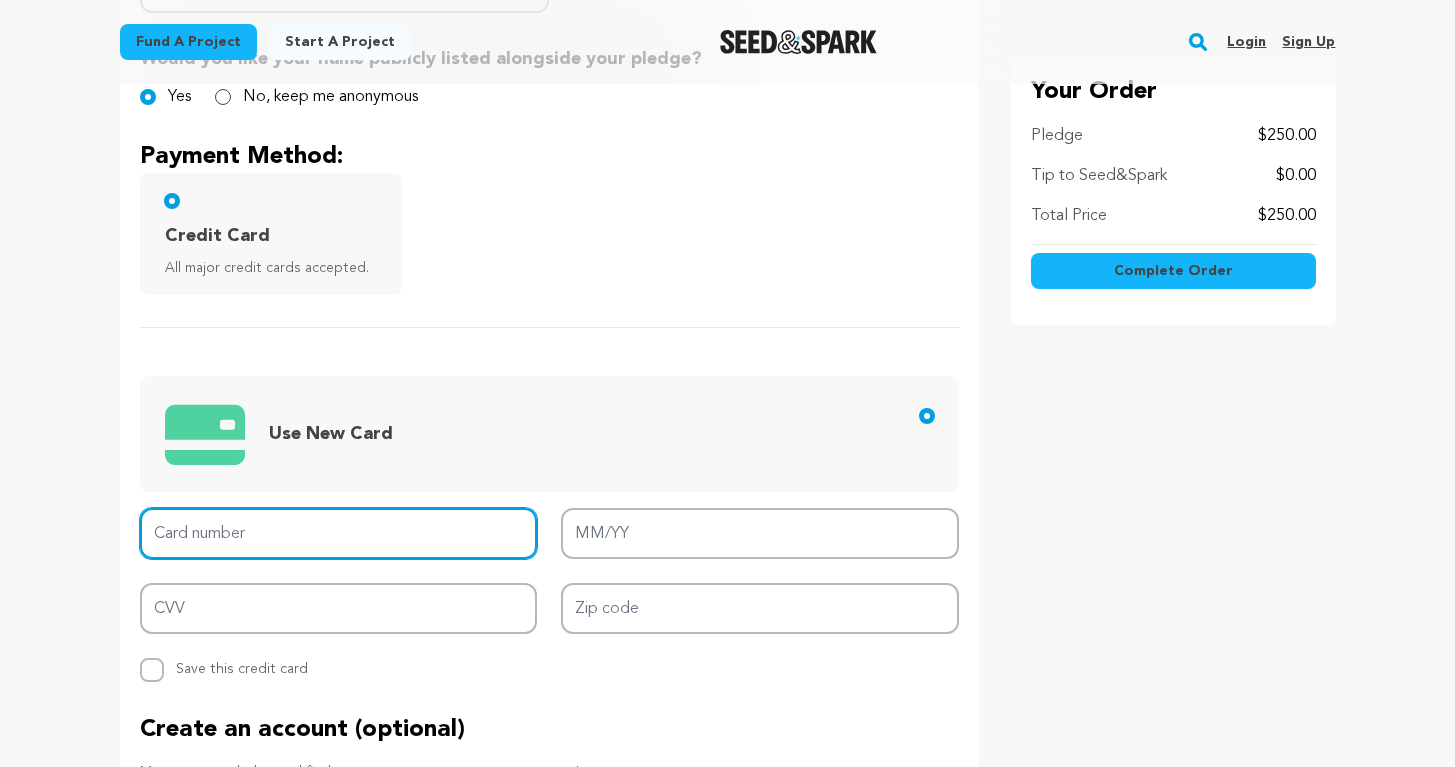 type on "5218760010068290" 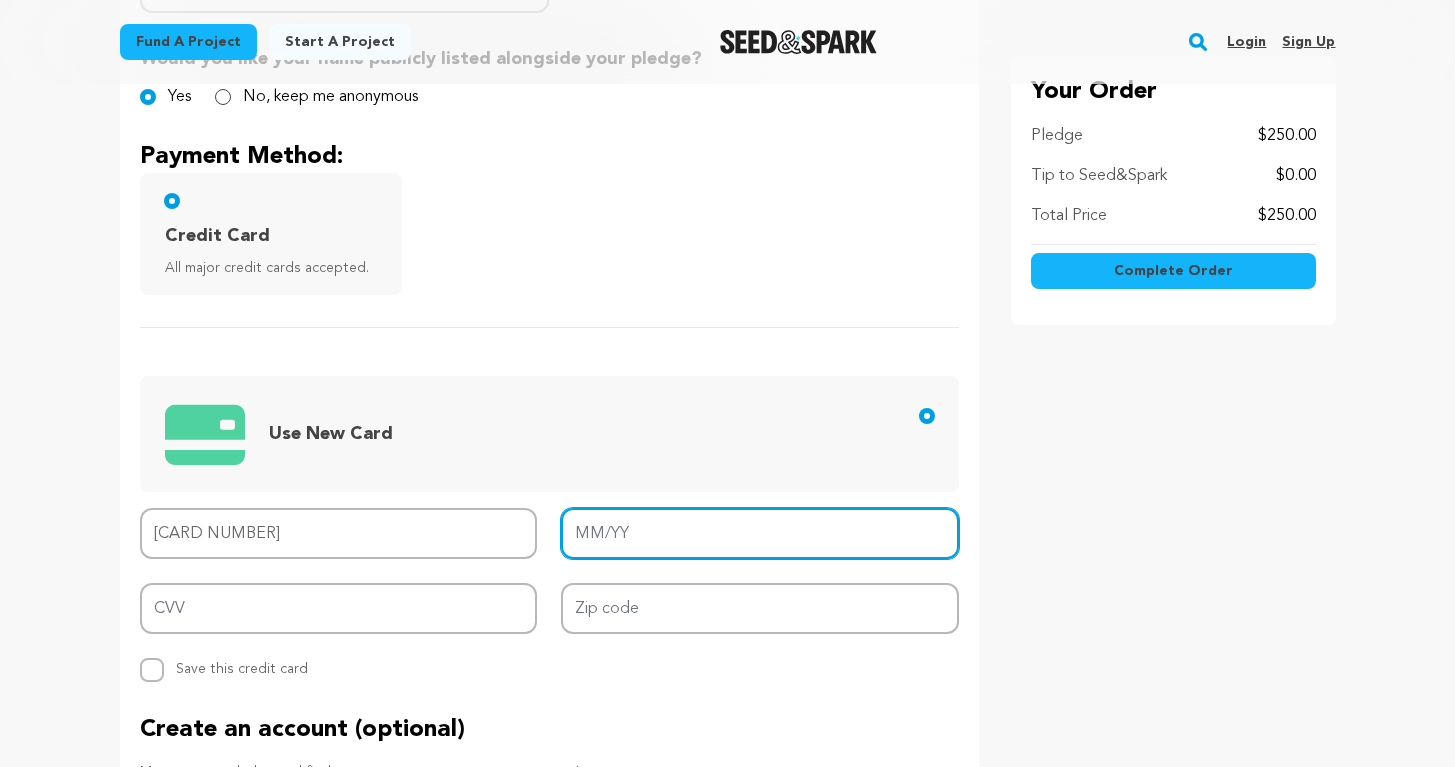 type on "02/28" 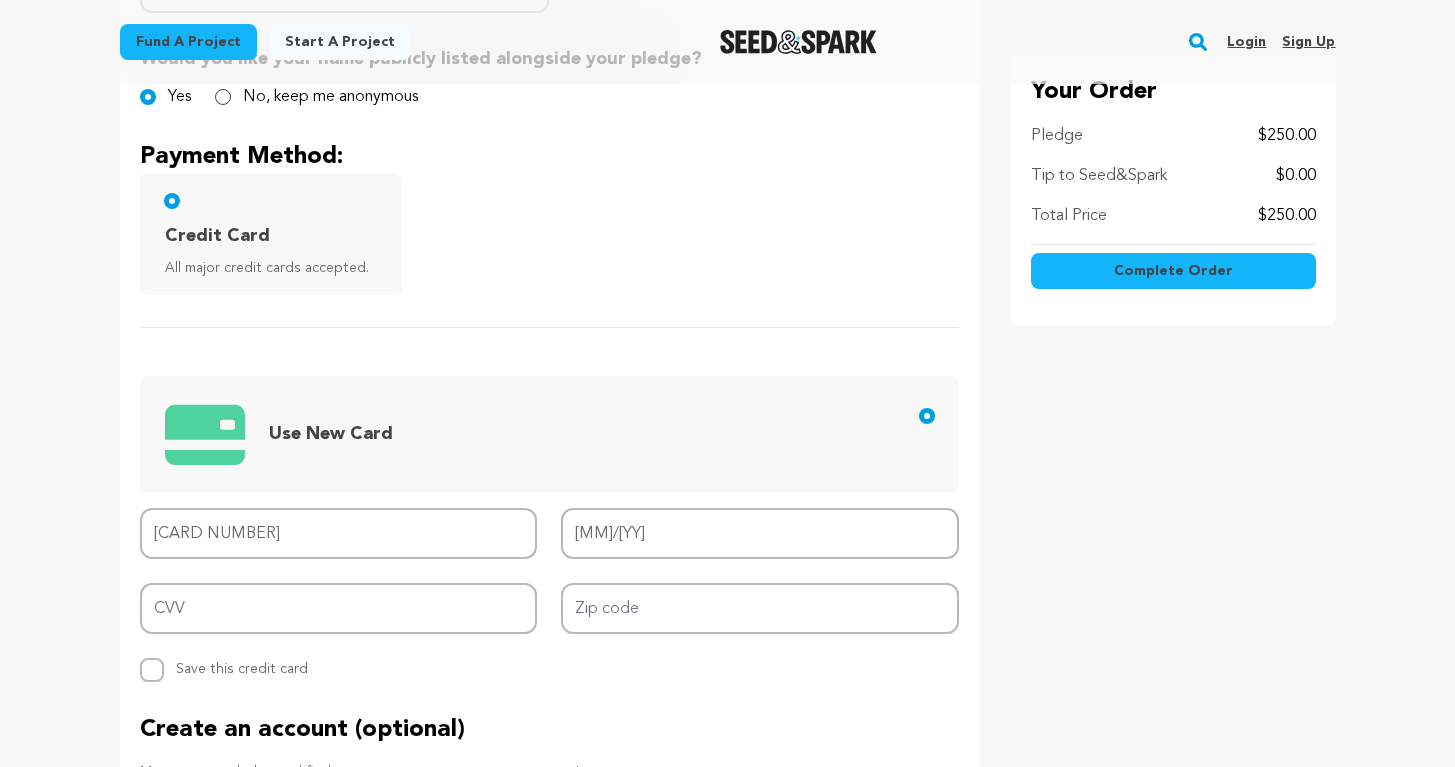 type on "436" 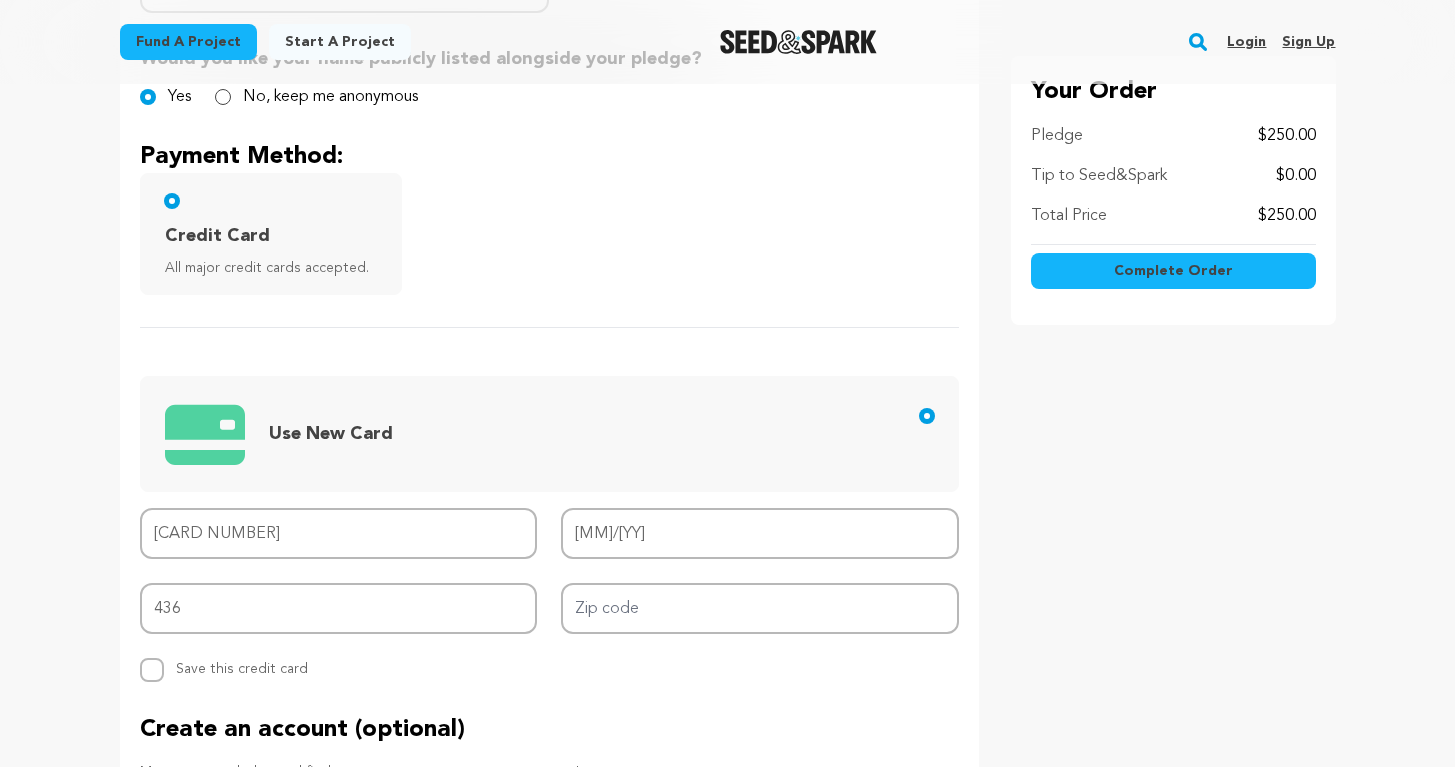 click on "Card number
5218760010068290
MM/YY
02/28
CVV
436
Zip code
Replace saved credit card
Save this credit card" at bounding box center (549, 595) 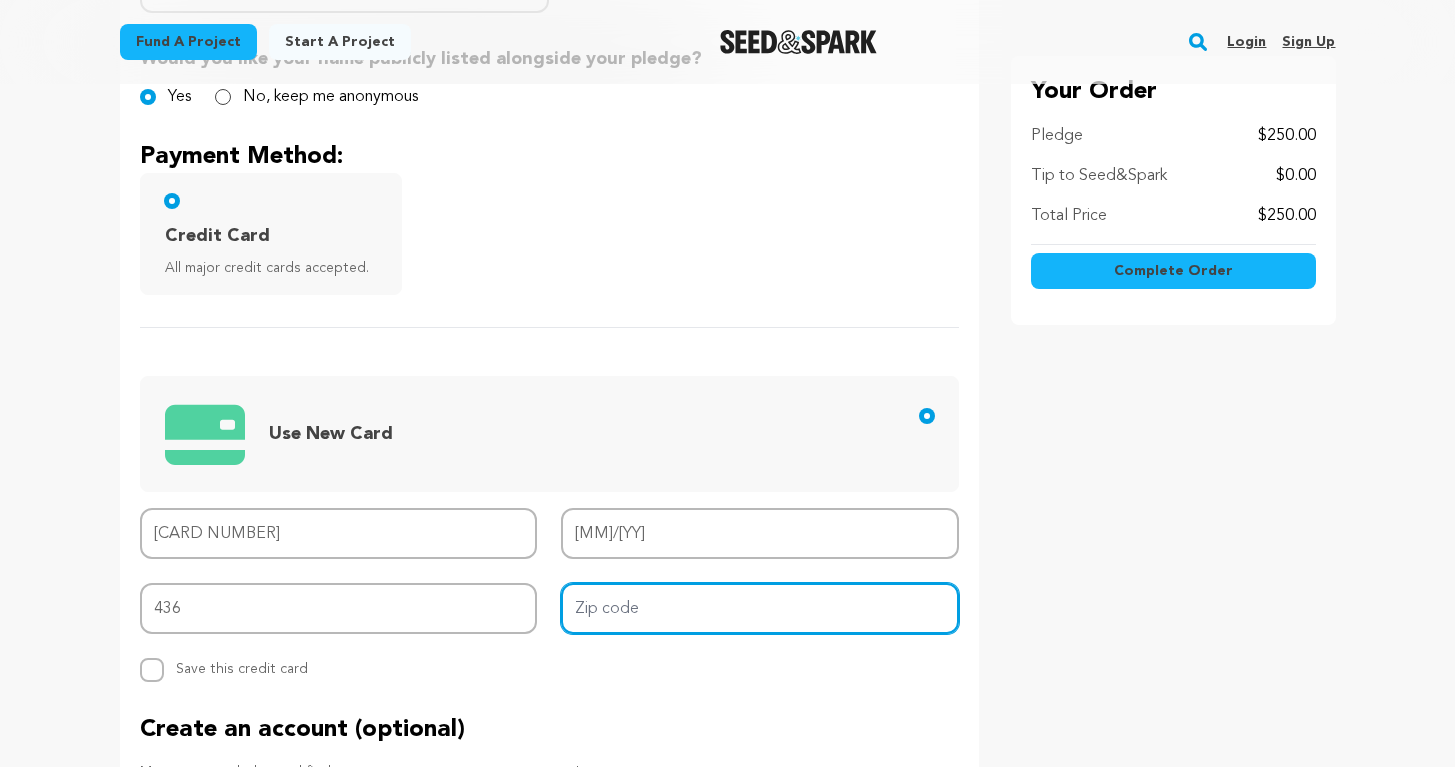 click on "Zip code" at bounding box center (760, 608) 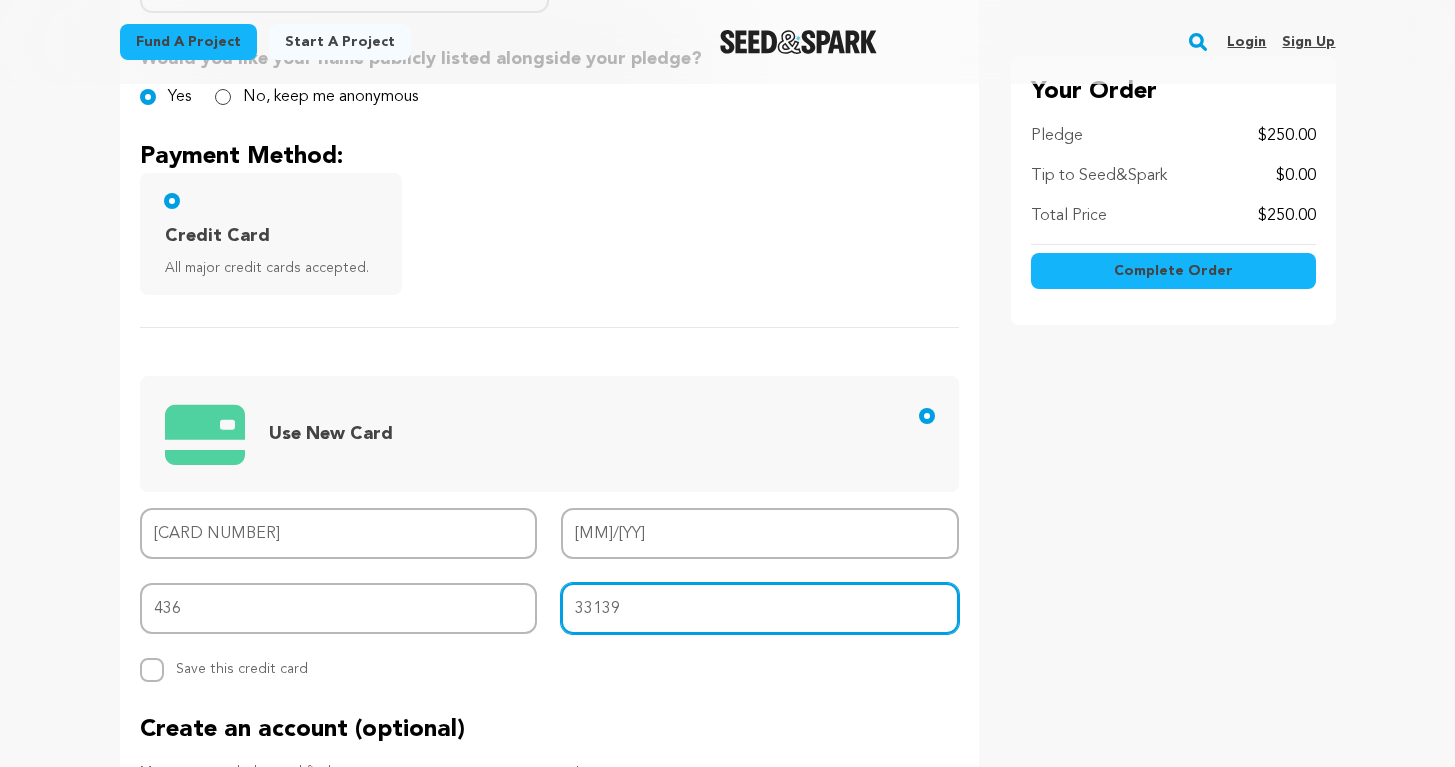 type on "33139" 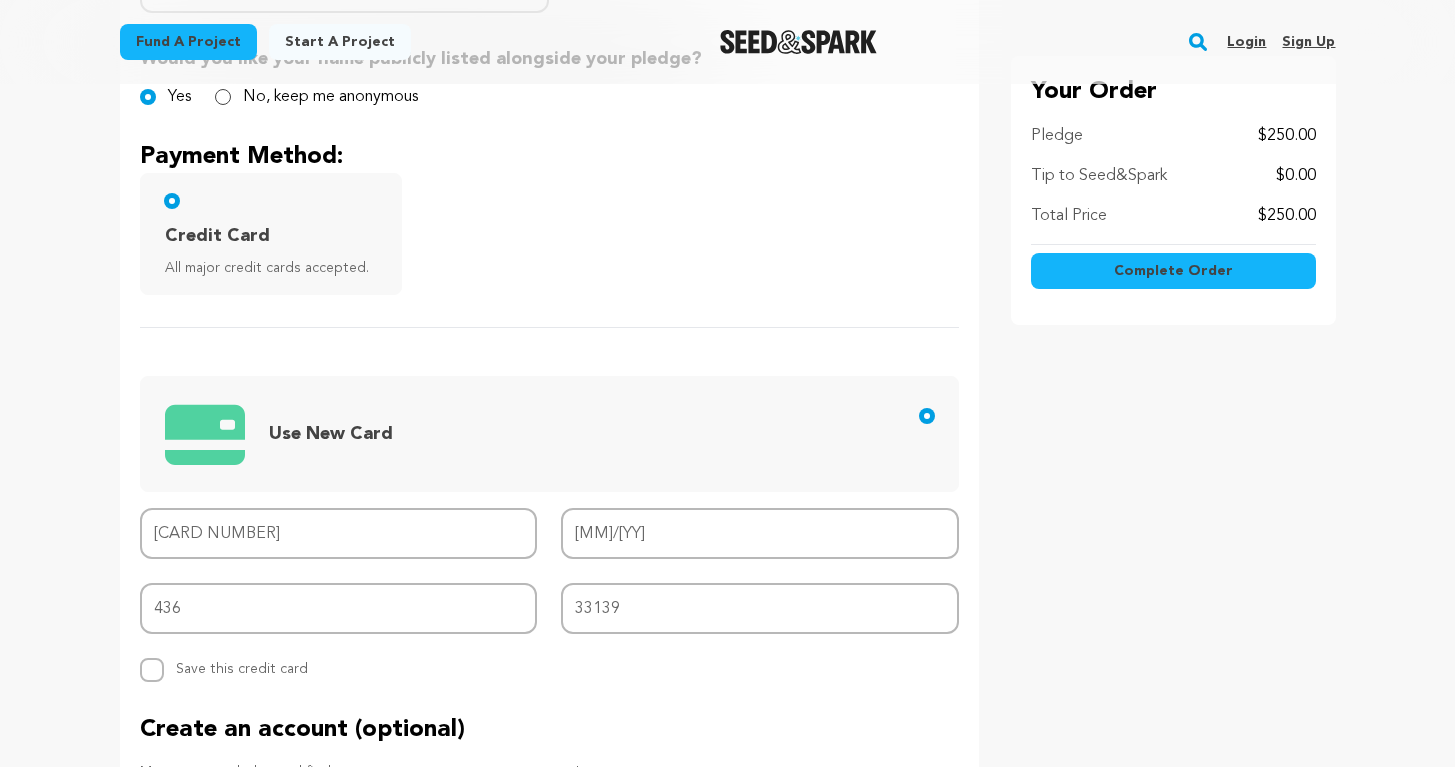 click on "Your Order
Pledge
$250.00
Tip to Seed&Spark
$0.00
Total Price
$250.00" at bounding box center [1173, 482] 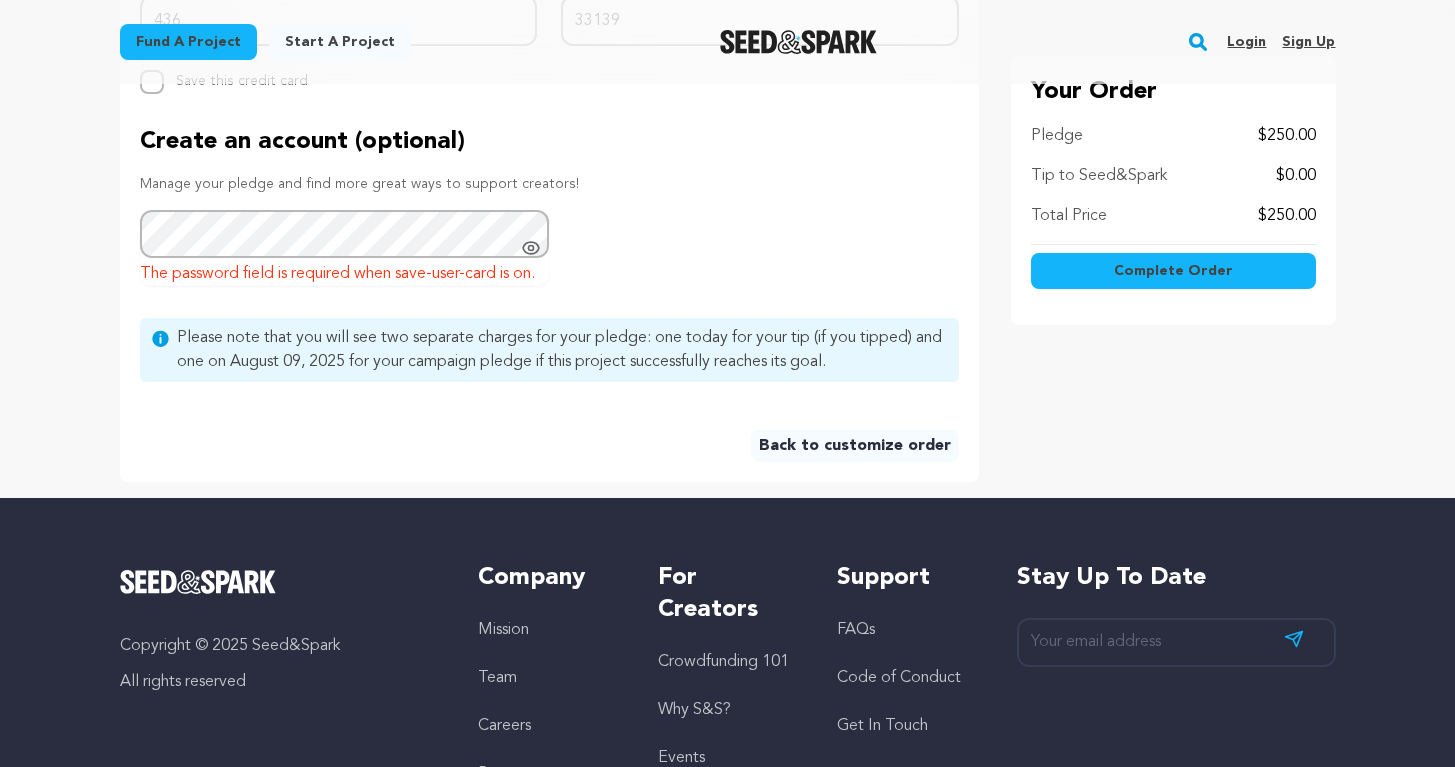 scroll, scrollTop: 1240, scrollLeft: 0, axis: vertical 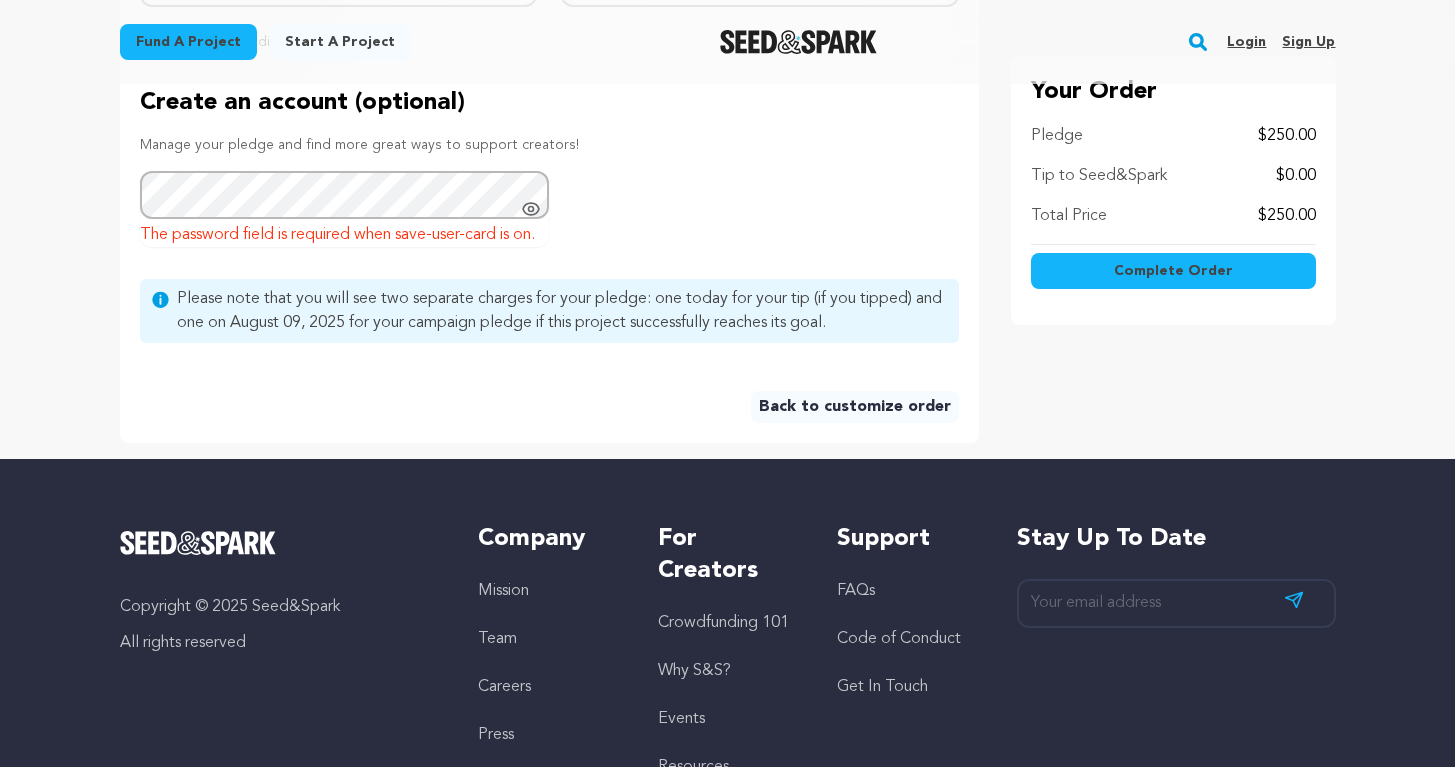 click on "Complete Order" at bounding box center (1173, 271) 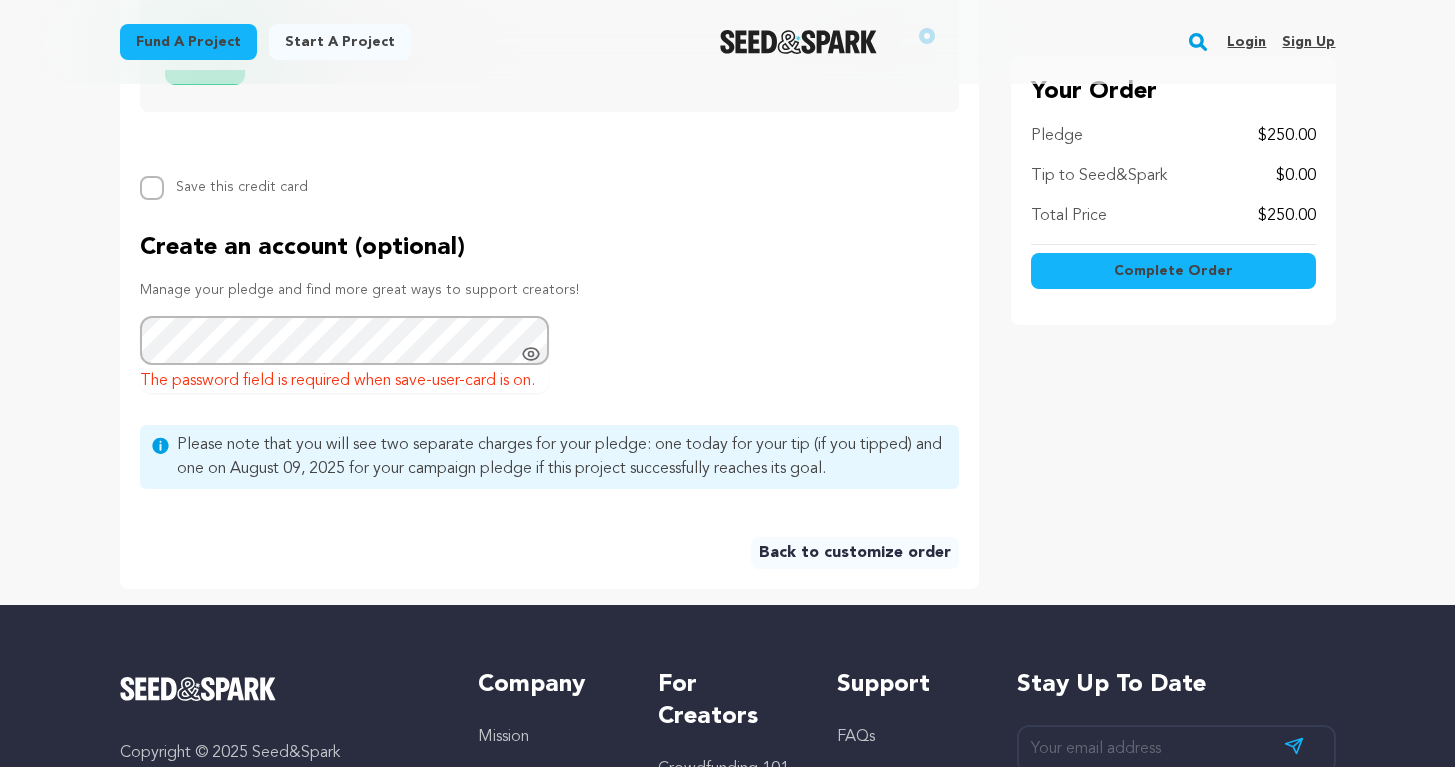 scroll, scrollTop: 985, scrollLeft: 0, axis: vertical 